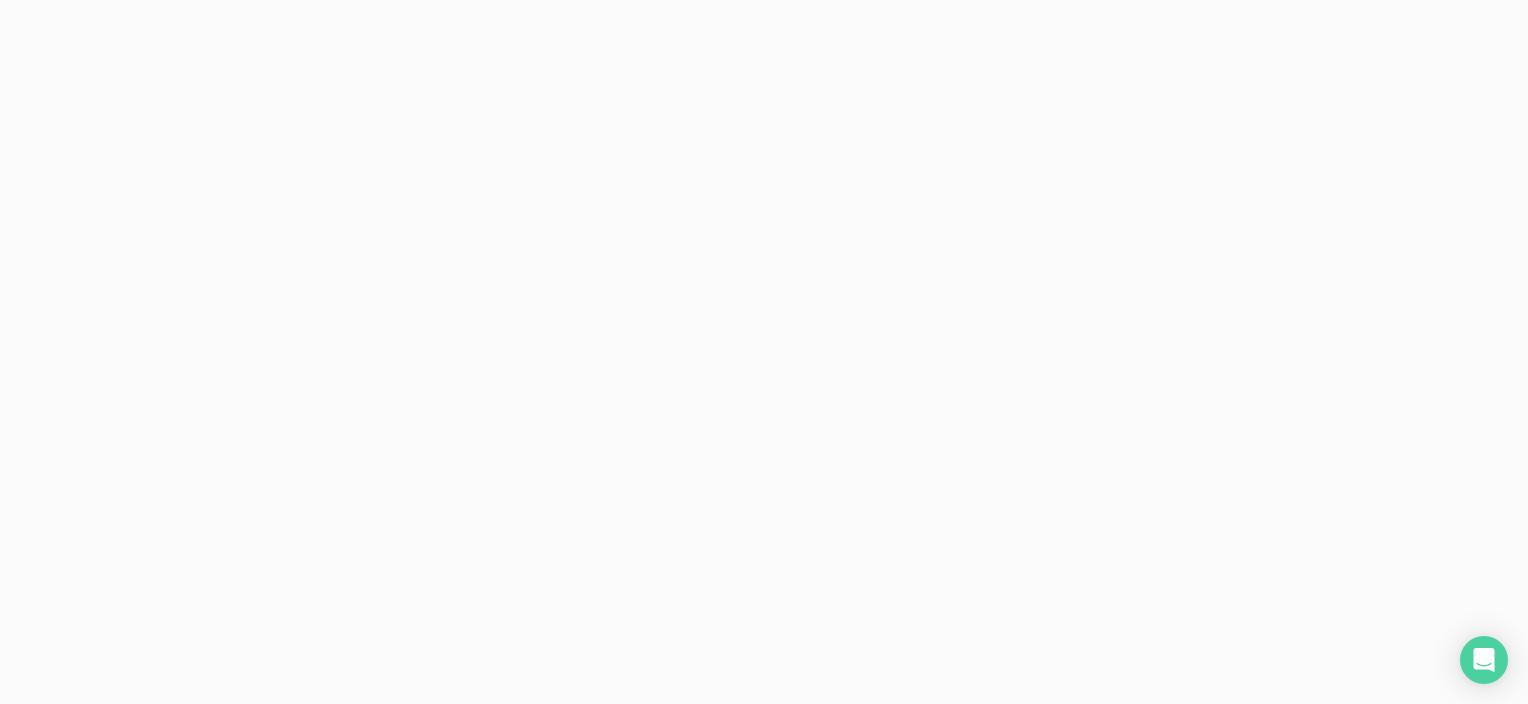 scroll, scrollTop: 0, scrollLeft: 0, axis: both 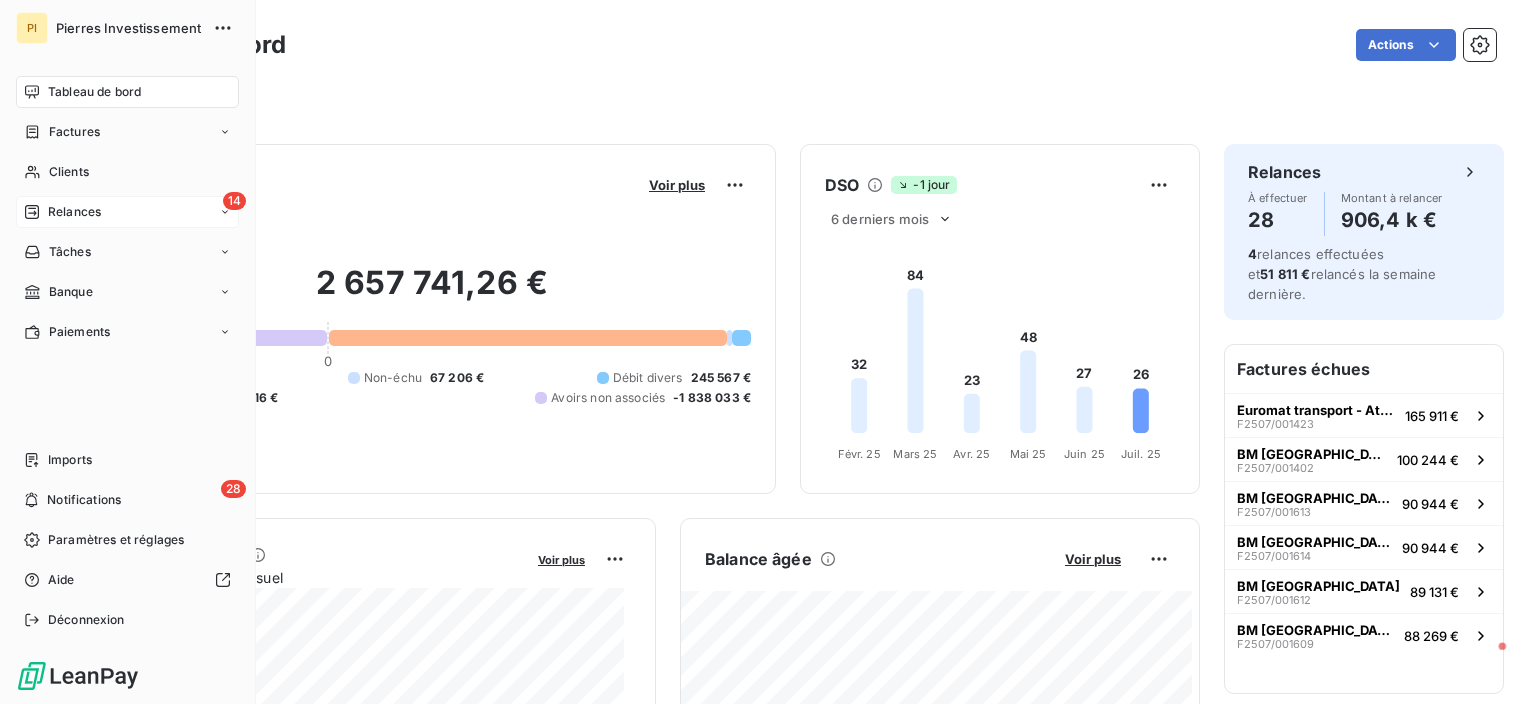 click on "Relances" at bounding box center [74, 212] 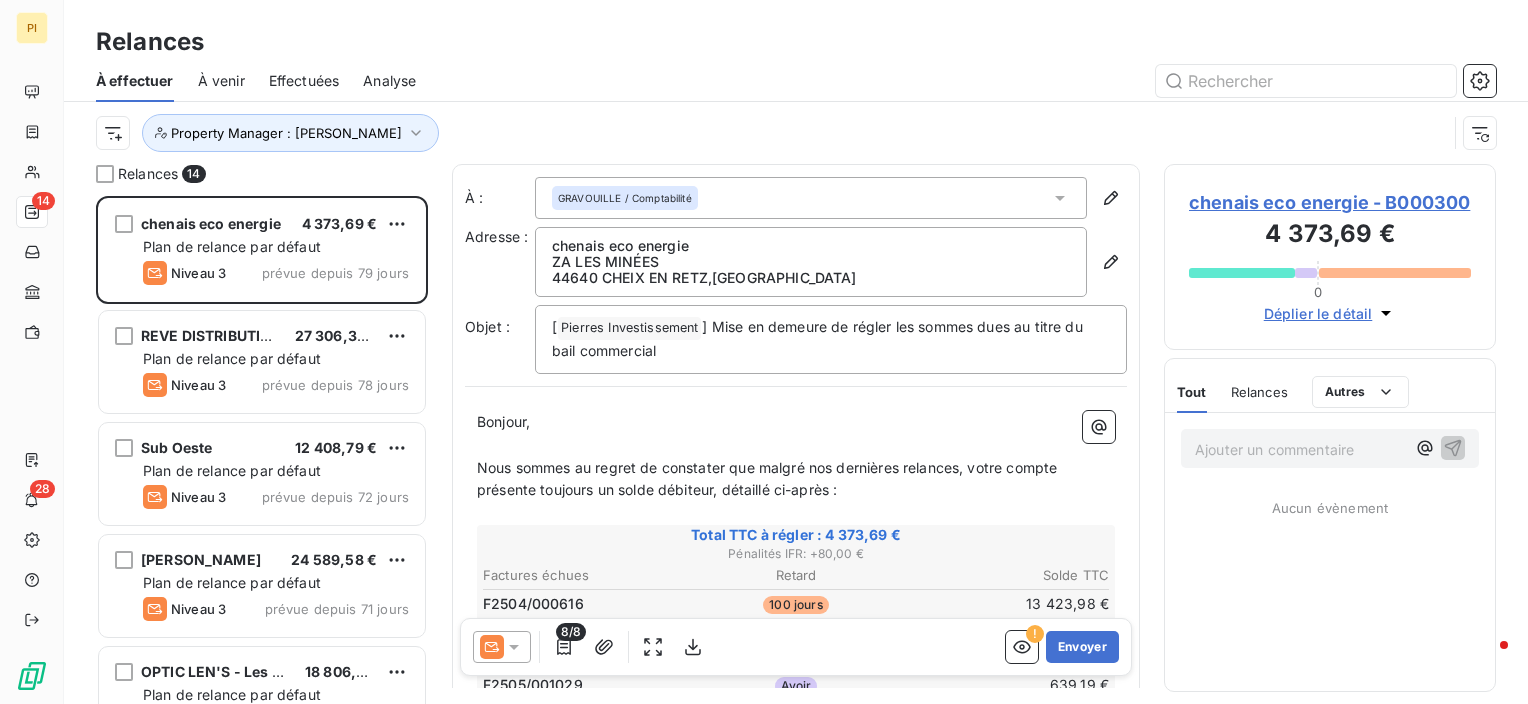 scroll, scrollTop: 16, scrollLeft: 16, axis: both 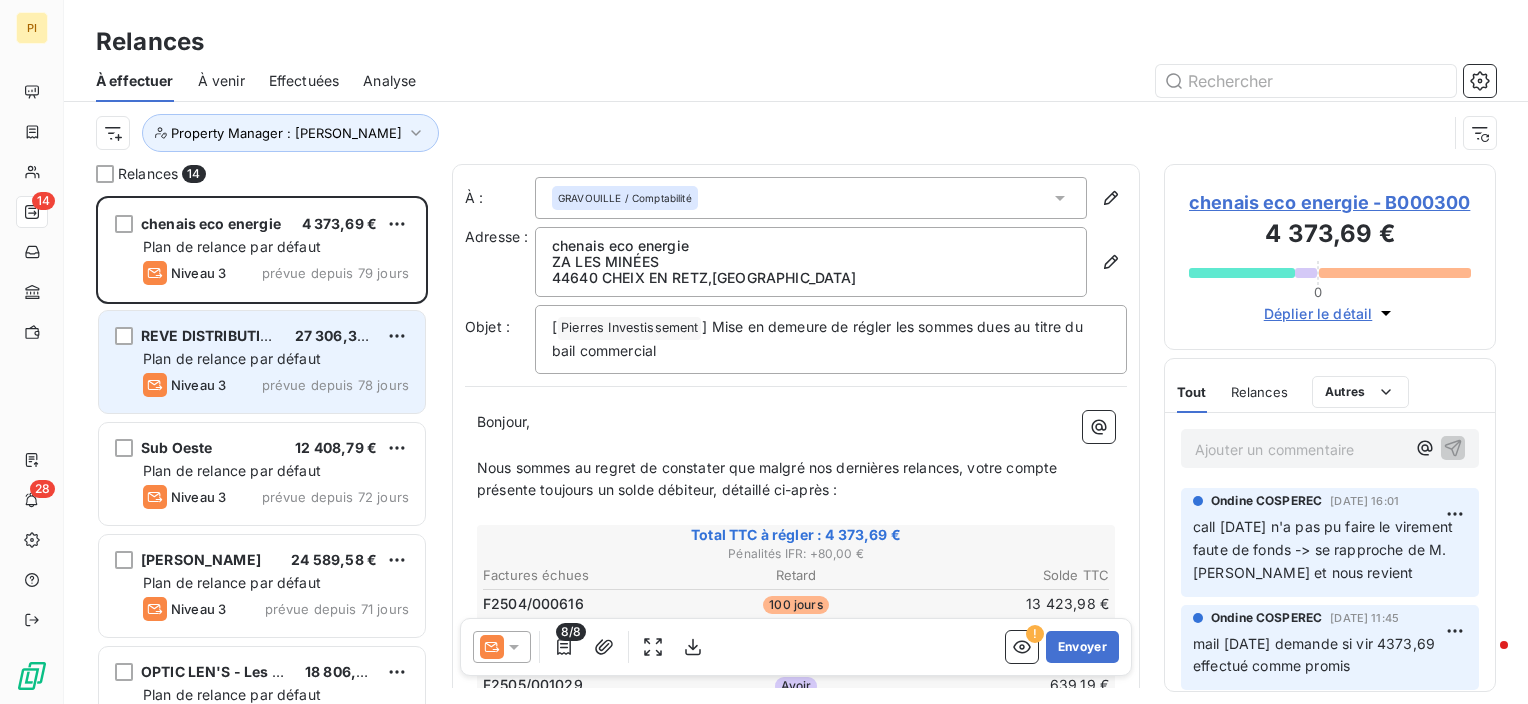 click on "Niveau 3 prévue depuis 78 jours" at bounding box center (276, 385) 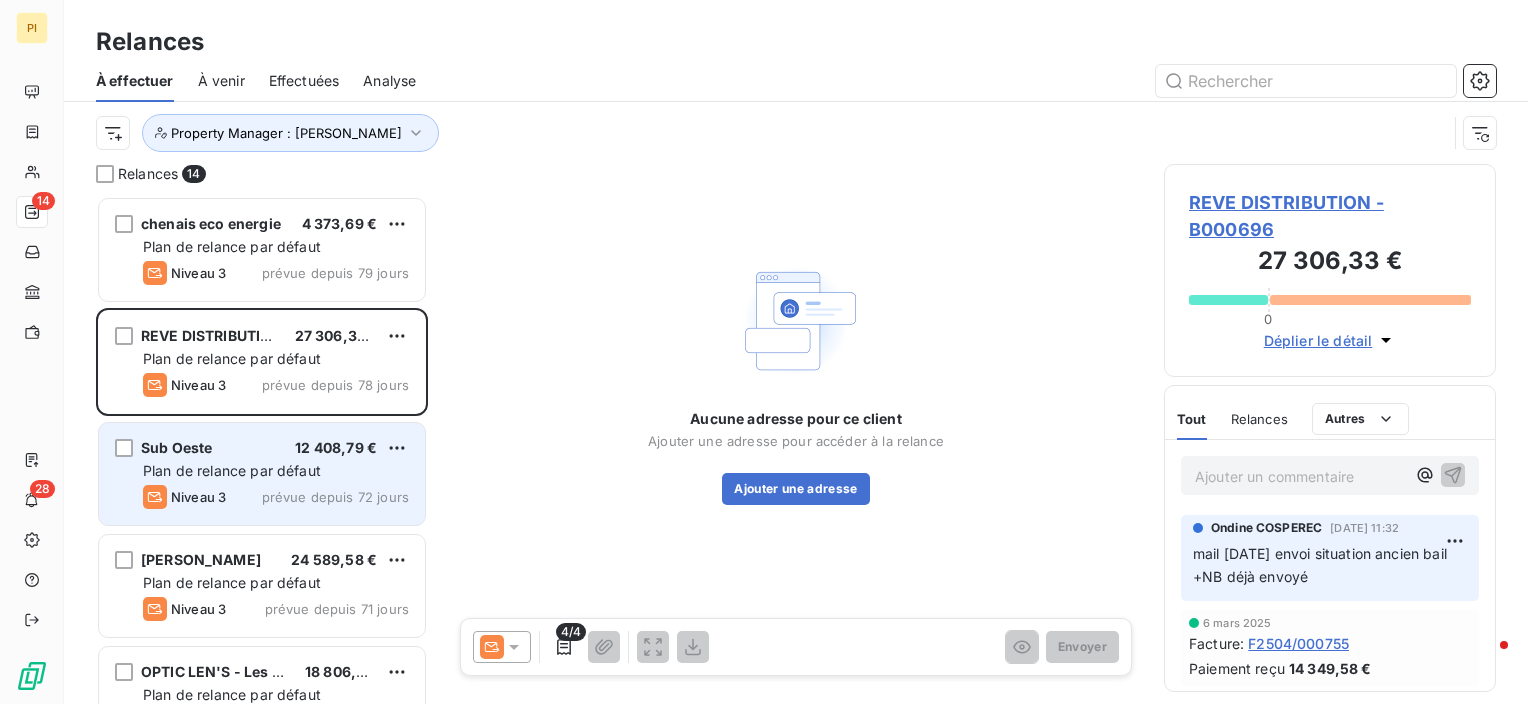 click on "Plan de relance par défaut" at bounding box center [232, 470] 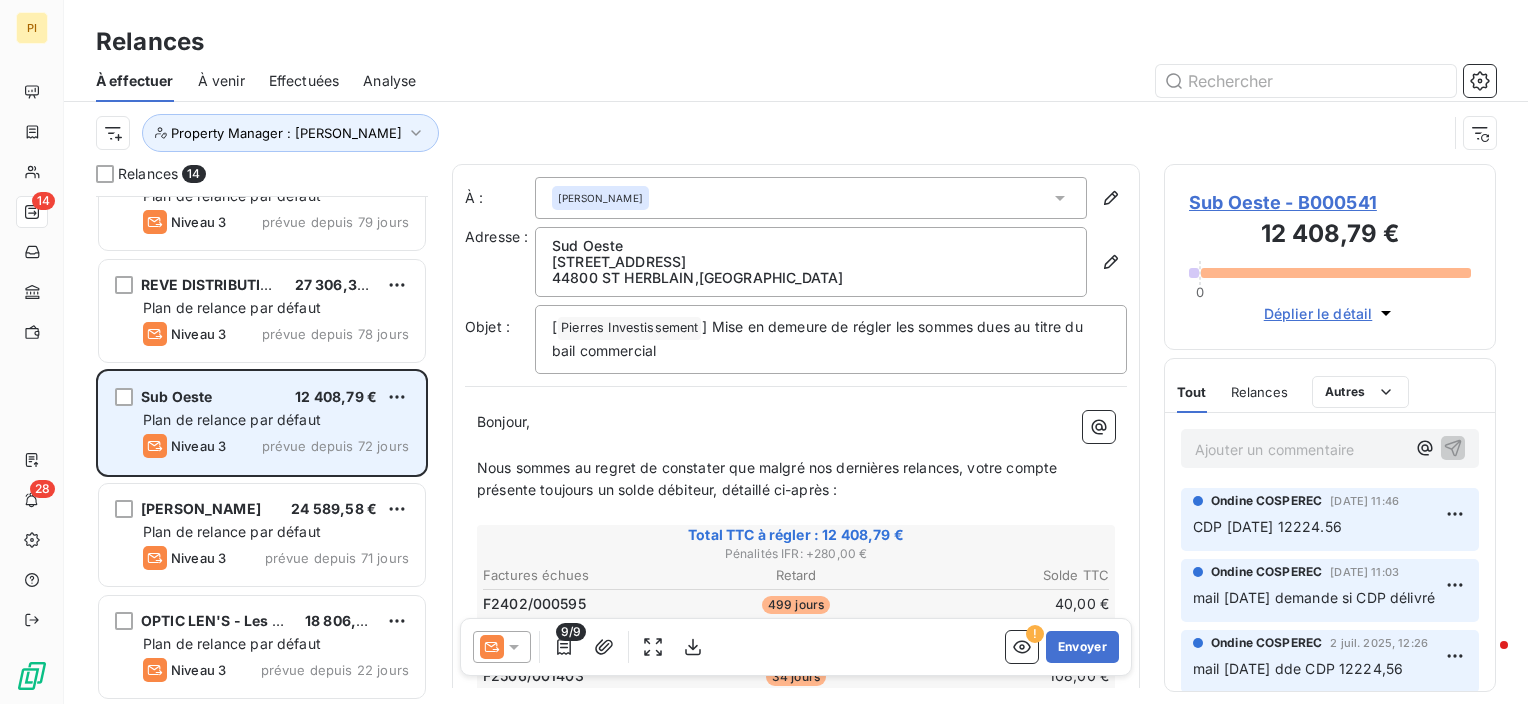 scroll, scrollTop: 100, scrollLeft: 0, axis: vertical 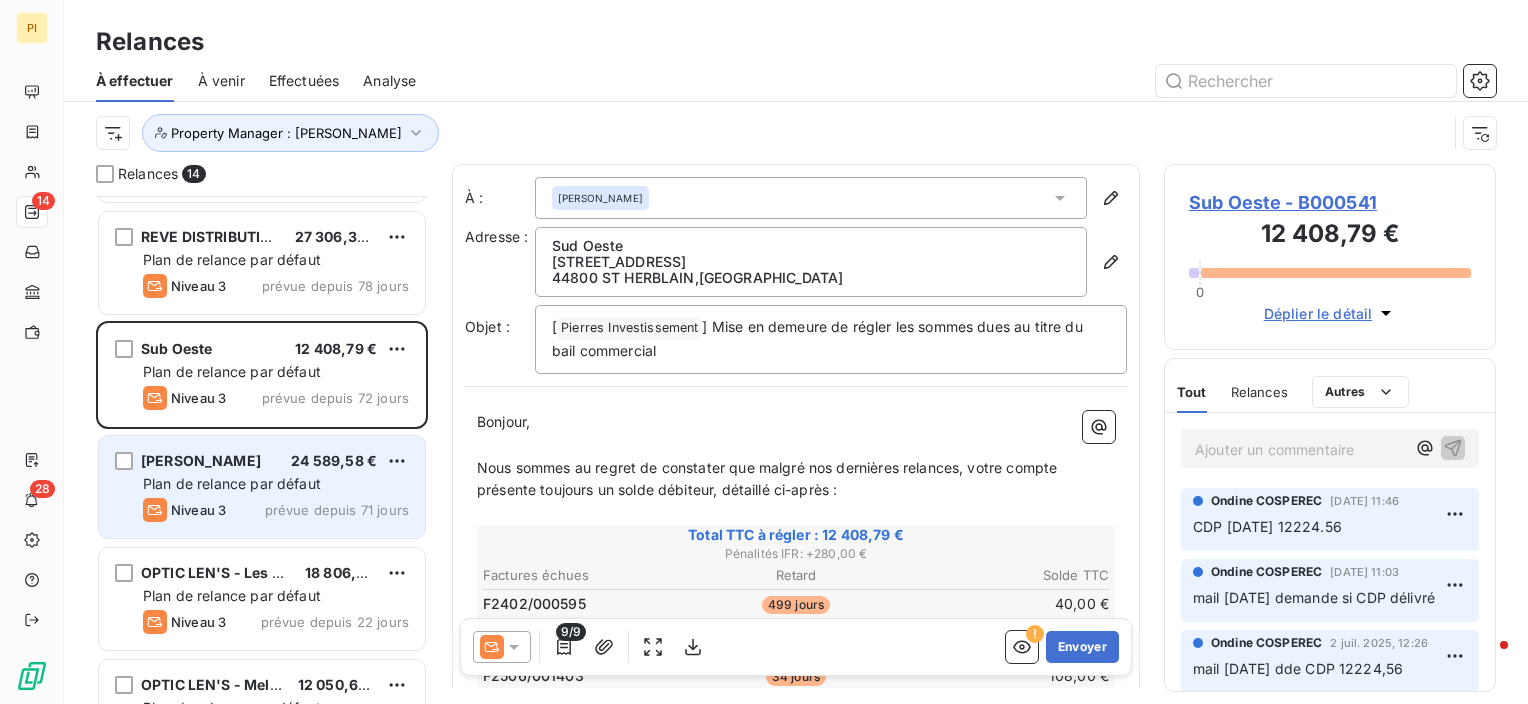 click on "Plan de relance par défaut" at bounding box center (232, 483) 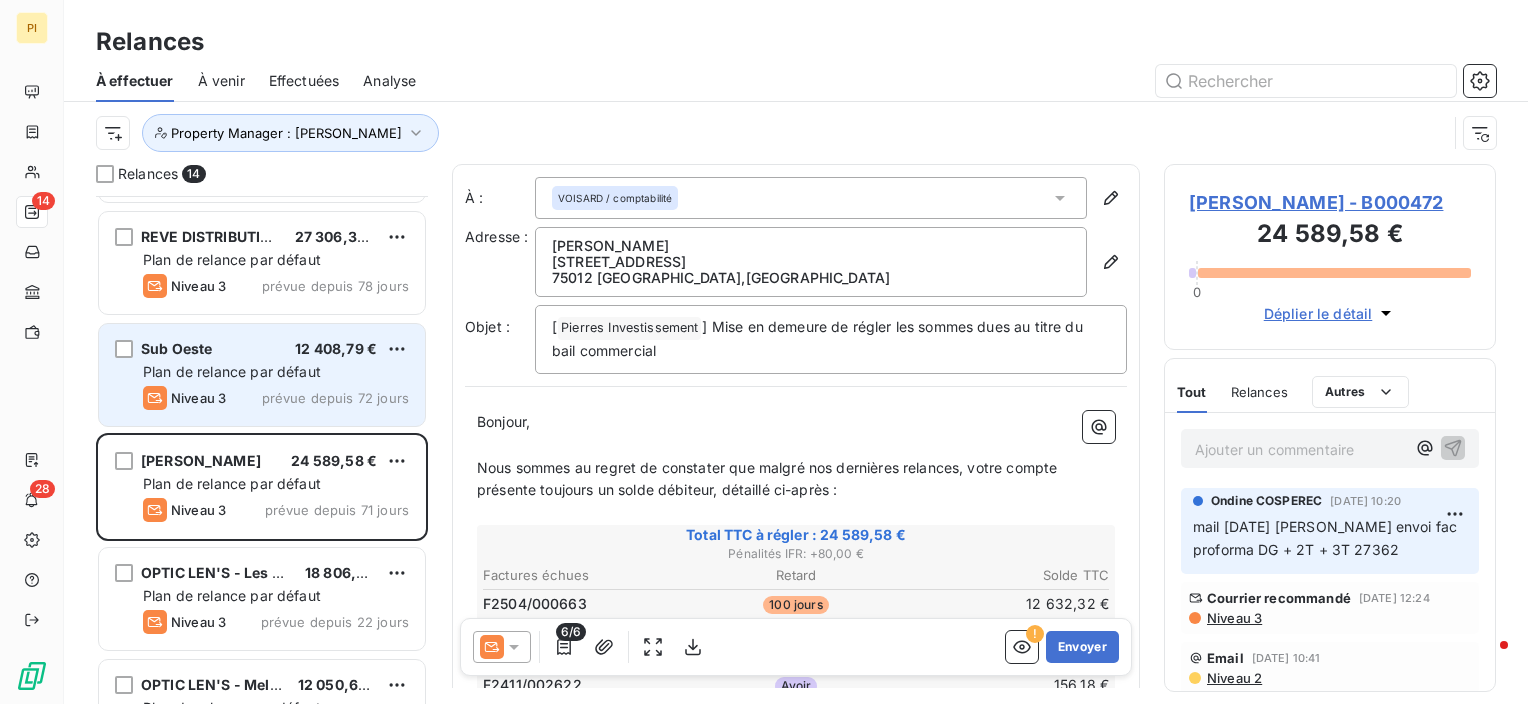 click on "Sub Oeste 12 408,79 € Plan de relance par défaut Niveau 3 prévue depuis 72 jours" at bounding box center (262, 375) 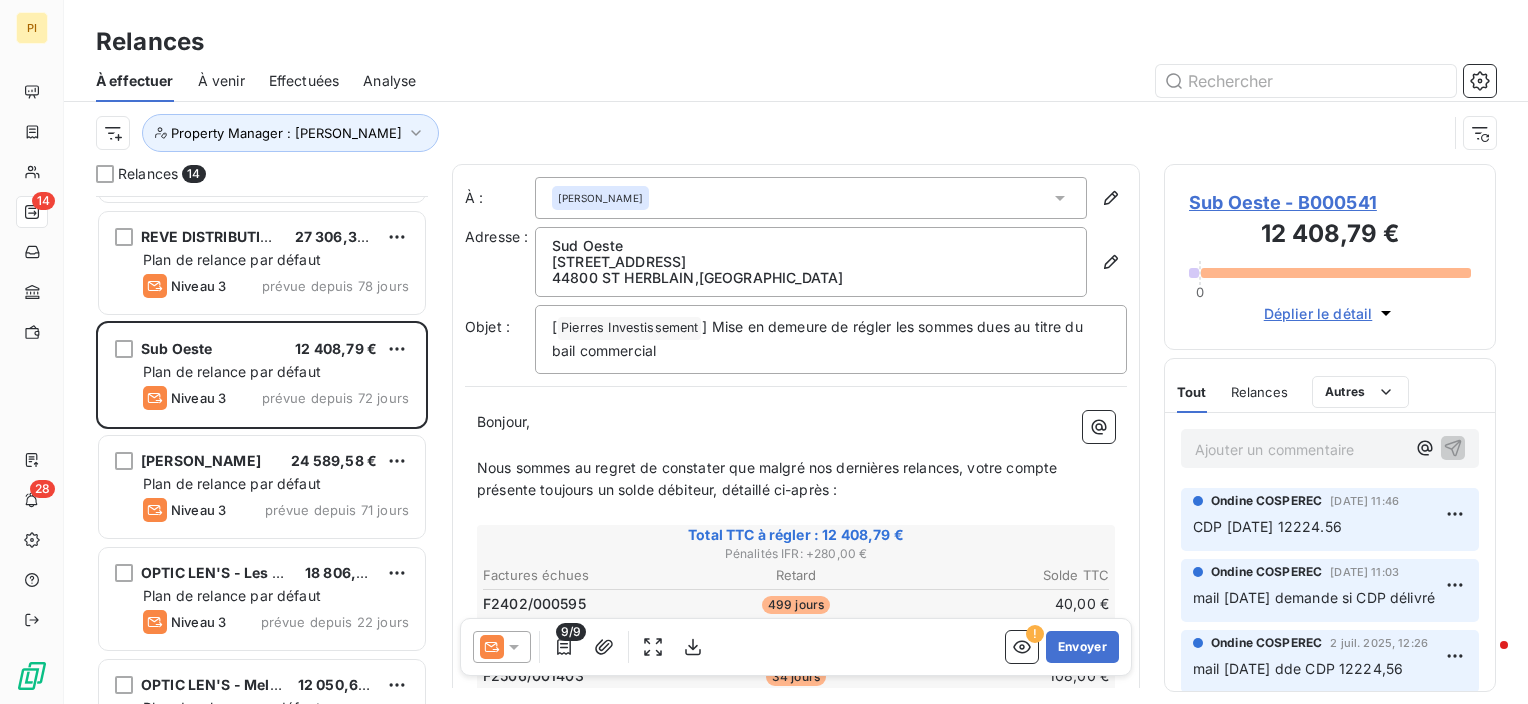 click on "Ajouter un commentaire ﻿" at bounding box center (1300, 449) 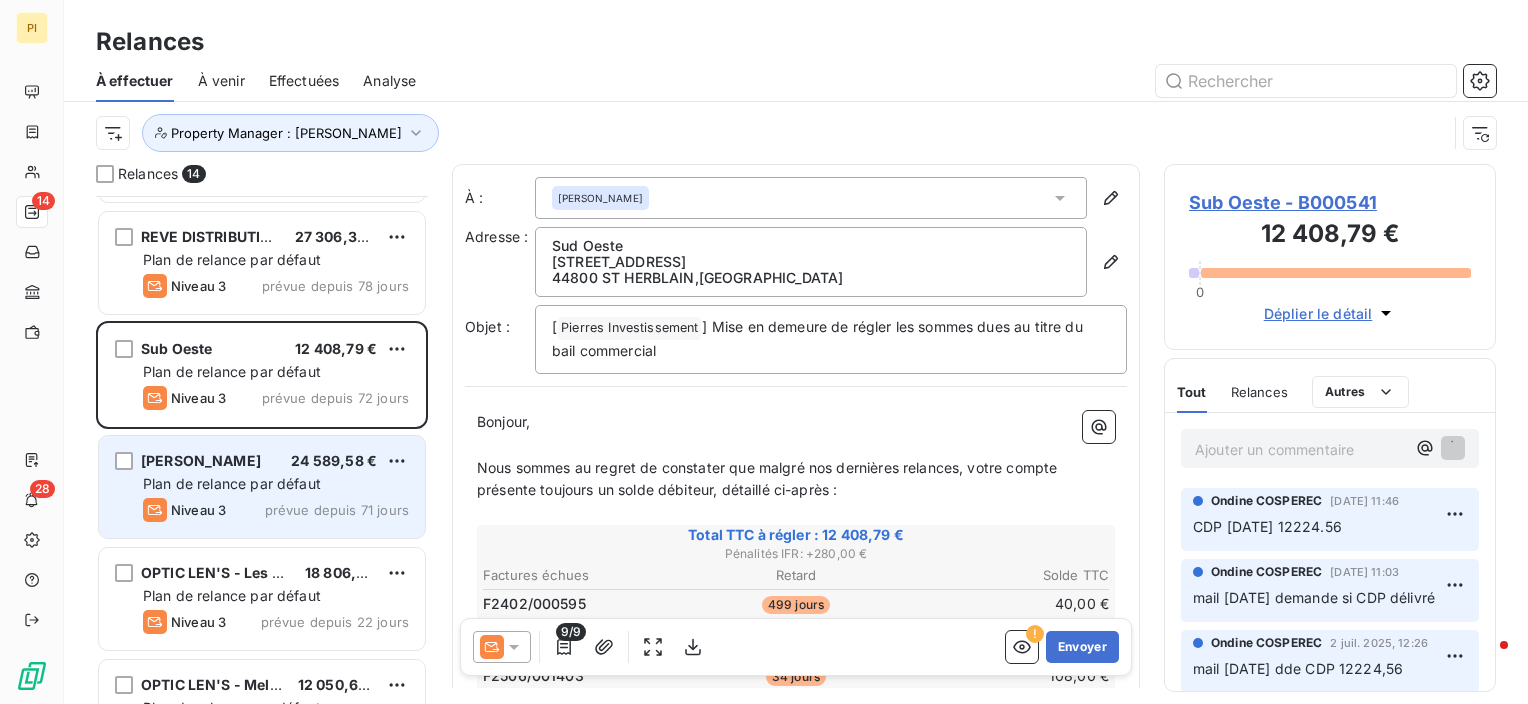 drag, startPoint x: 292, startPoint y: 470, endPoint x: 304, endPoint y: 452, distance: 21.633308 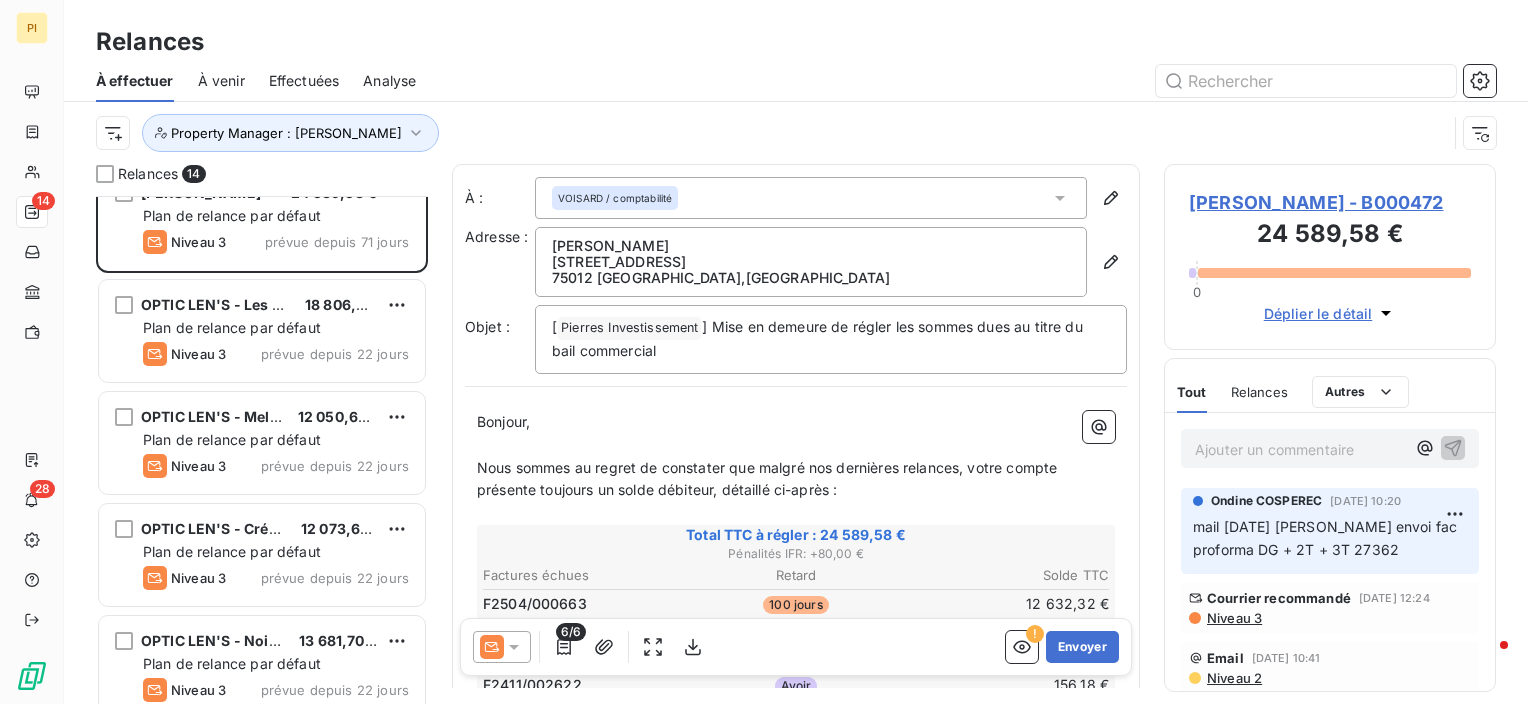 scroll, scrollTop: 400, scrollLeft: 0, axis: vertical 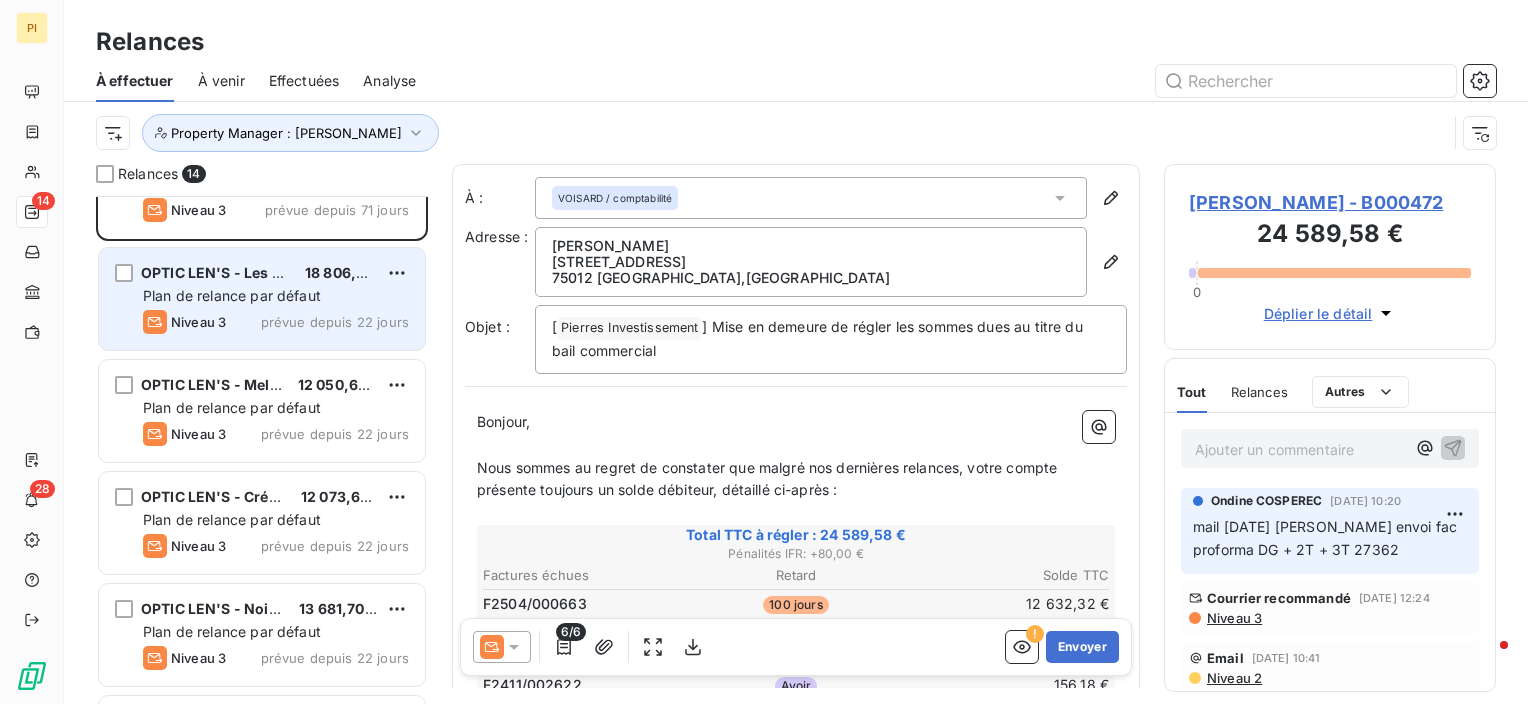 click on "Plan de relance par défaut" at bounding box center [276, 296] 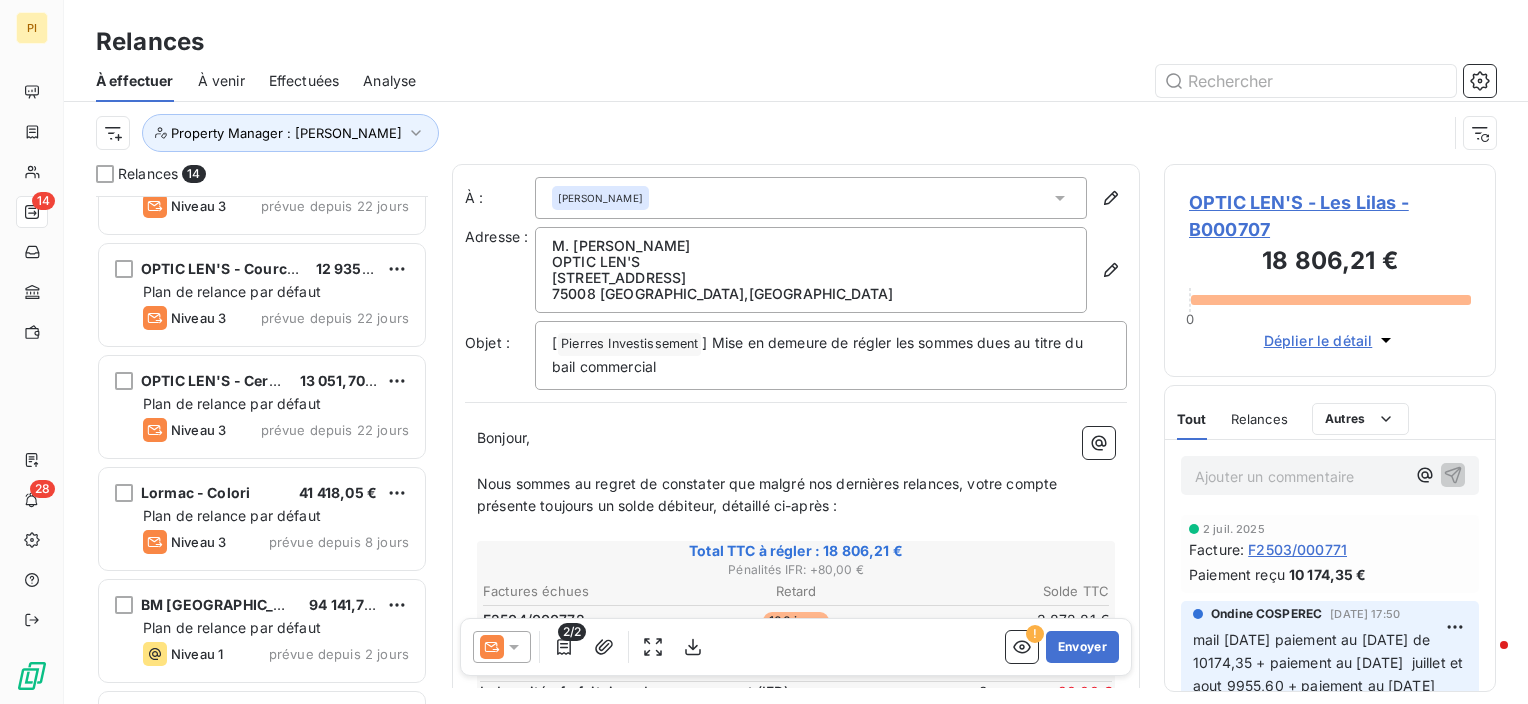 scroll, scrollTop: 900, scrollLeft: 0, axis: vertical 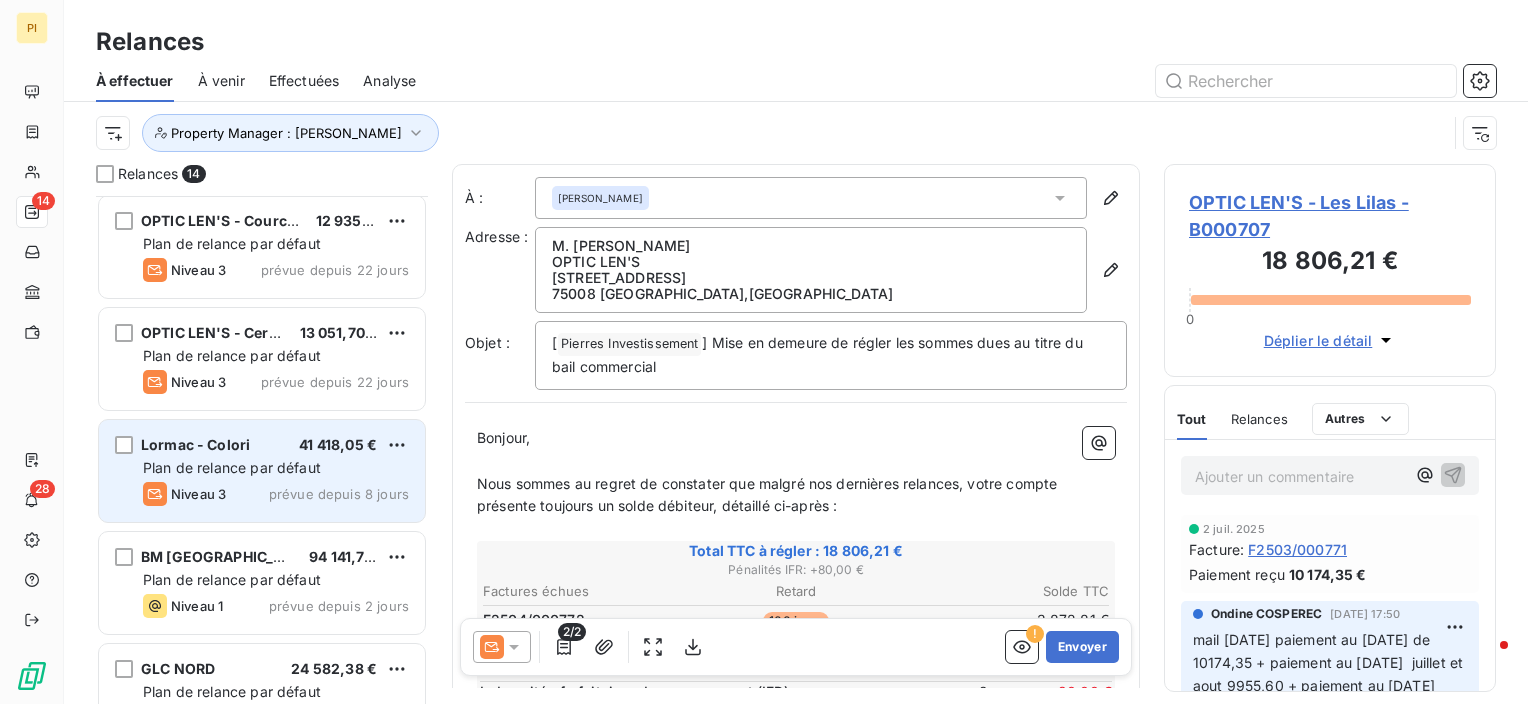 click on "Lormac - Colori 41 418,05 € Plan de relance par défaut Niveau 3 prévue depuis 8 jours" at bounding box center (262, 471) 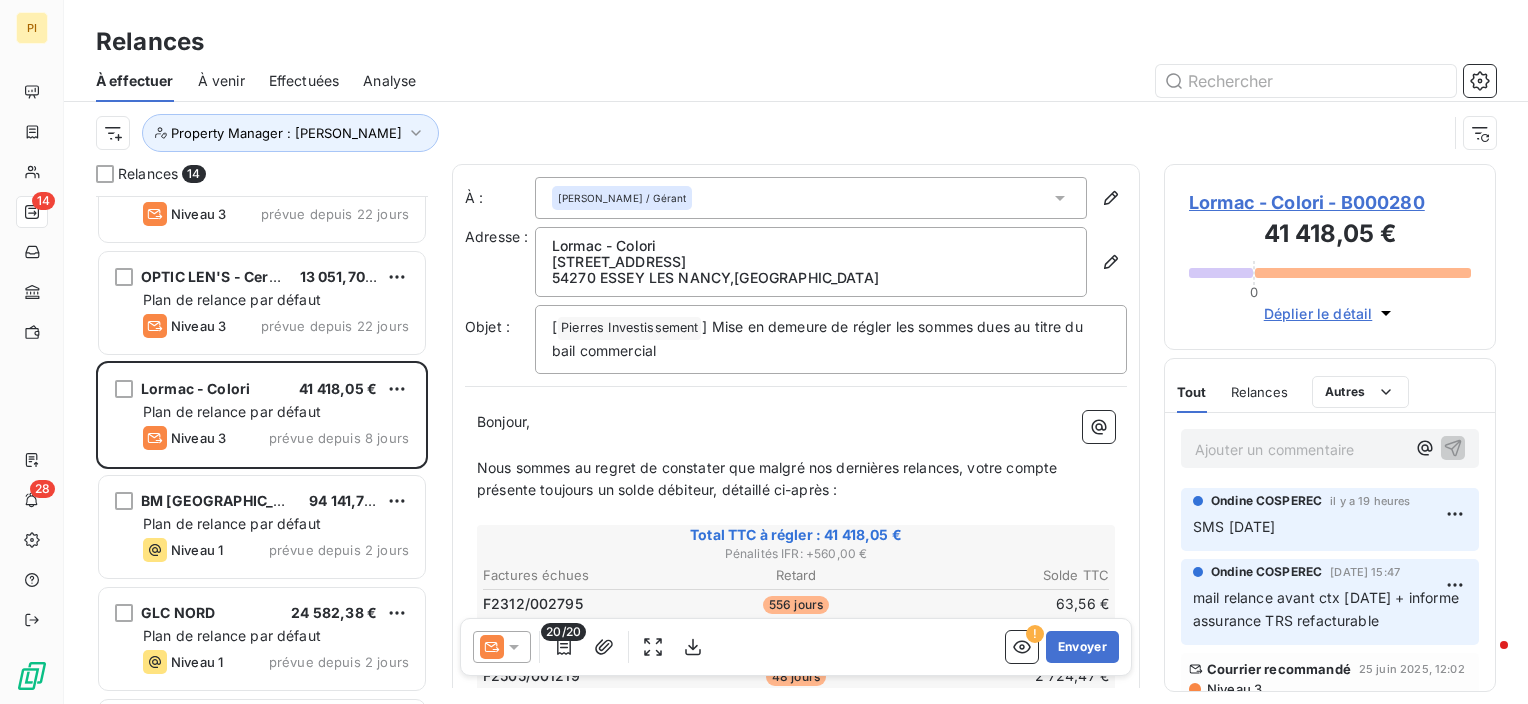 scroll, scrollTop: 1000, scrollLeft: 0, axis: vertical 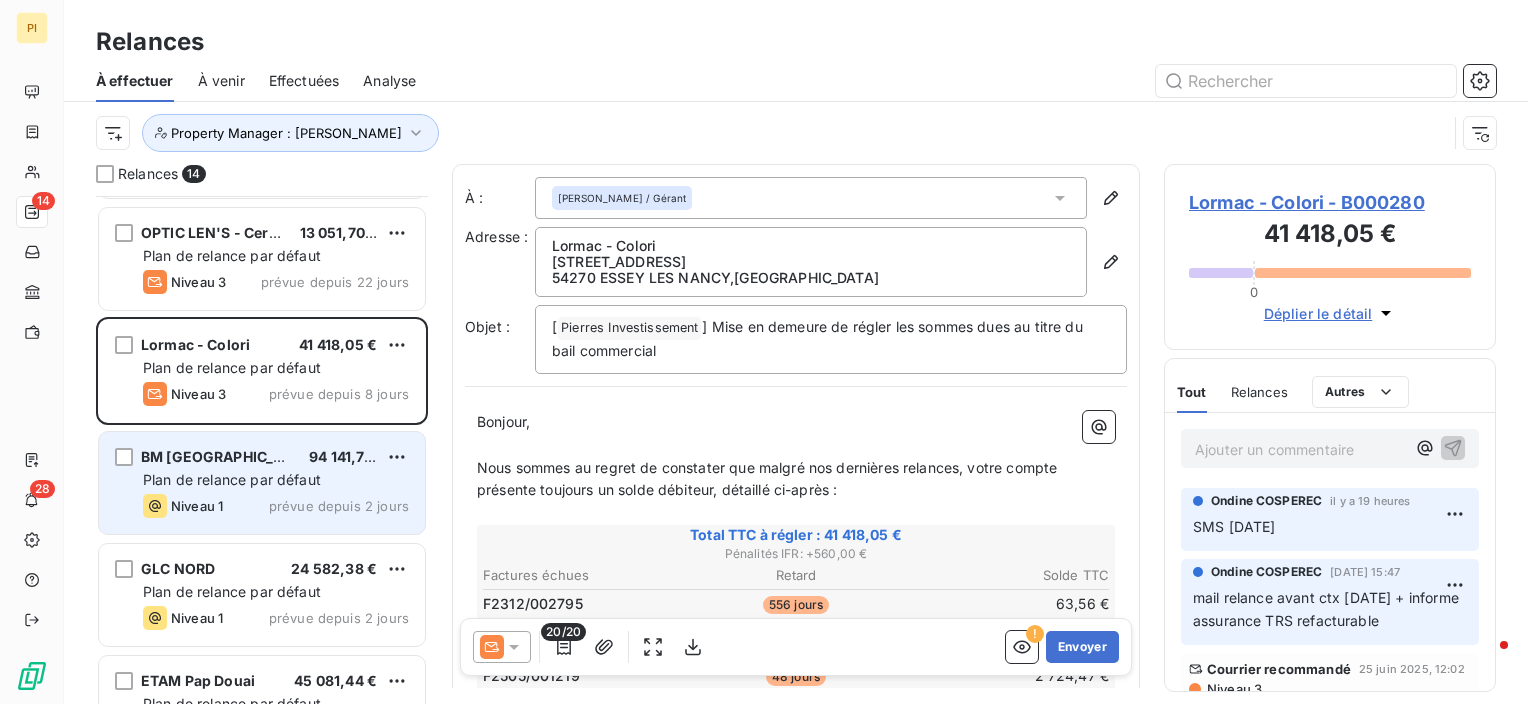 click on "Niveau 1 prévue depuis 2 jours" at bounding box center [276, 506] 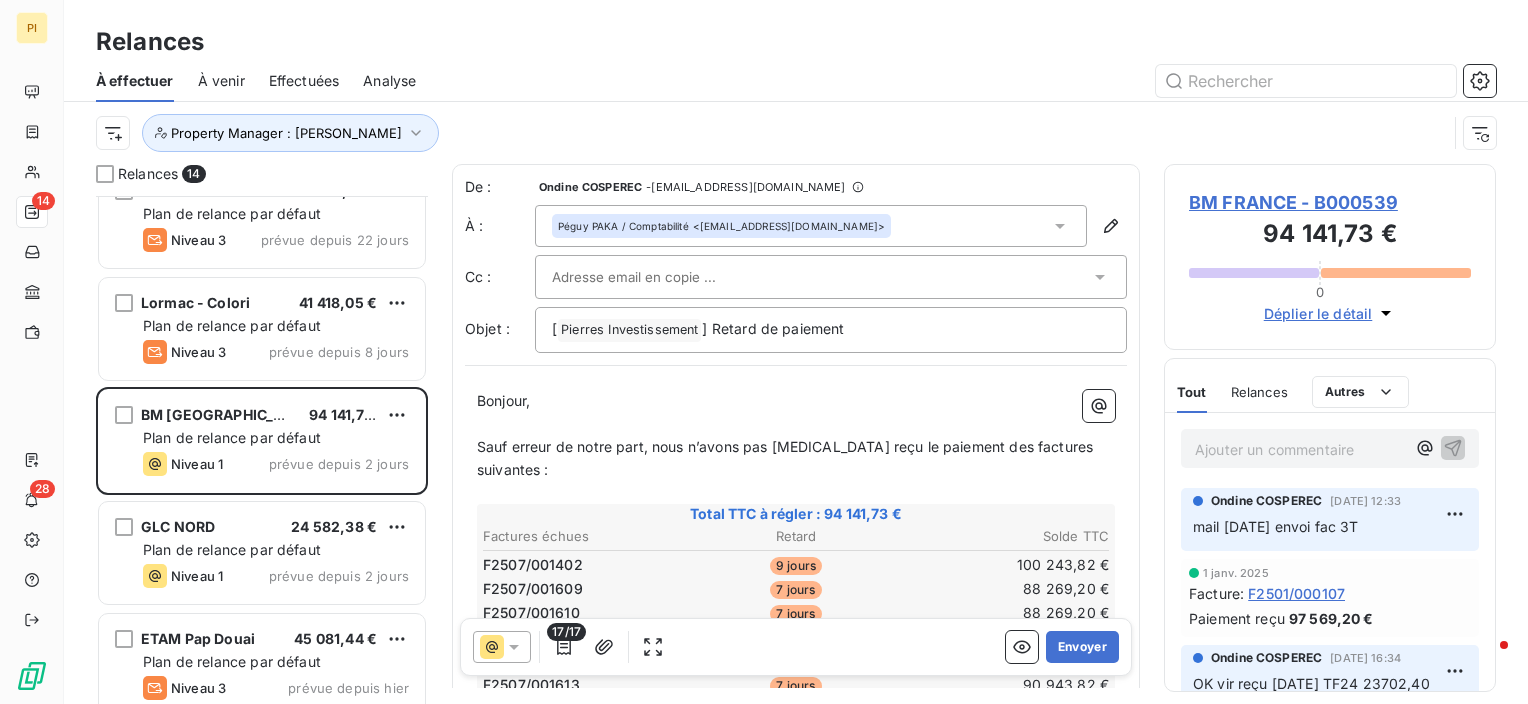 scroll, scrollTop: 1060, scrollLeft: 0, axis: vertical 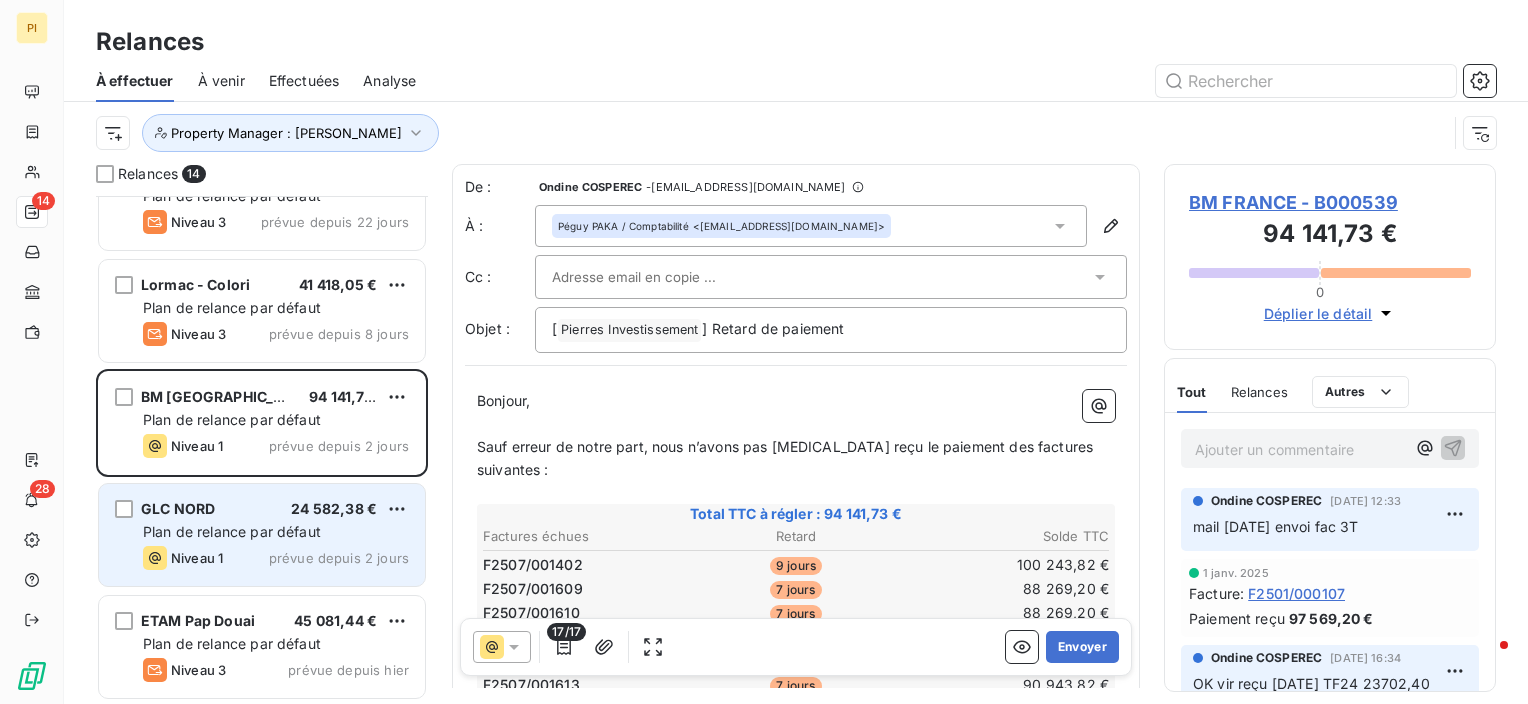 click on "Plan de relance par défaut" at bounding box center (232, 531) 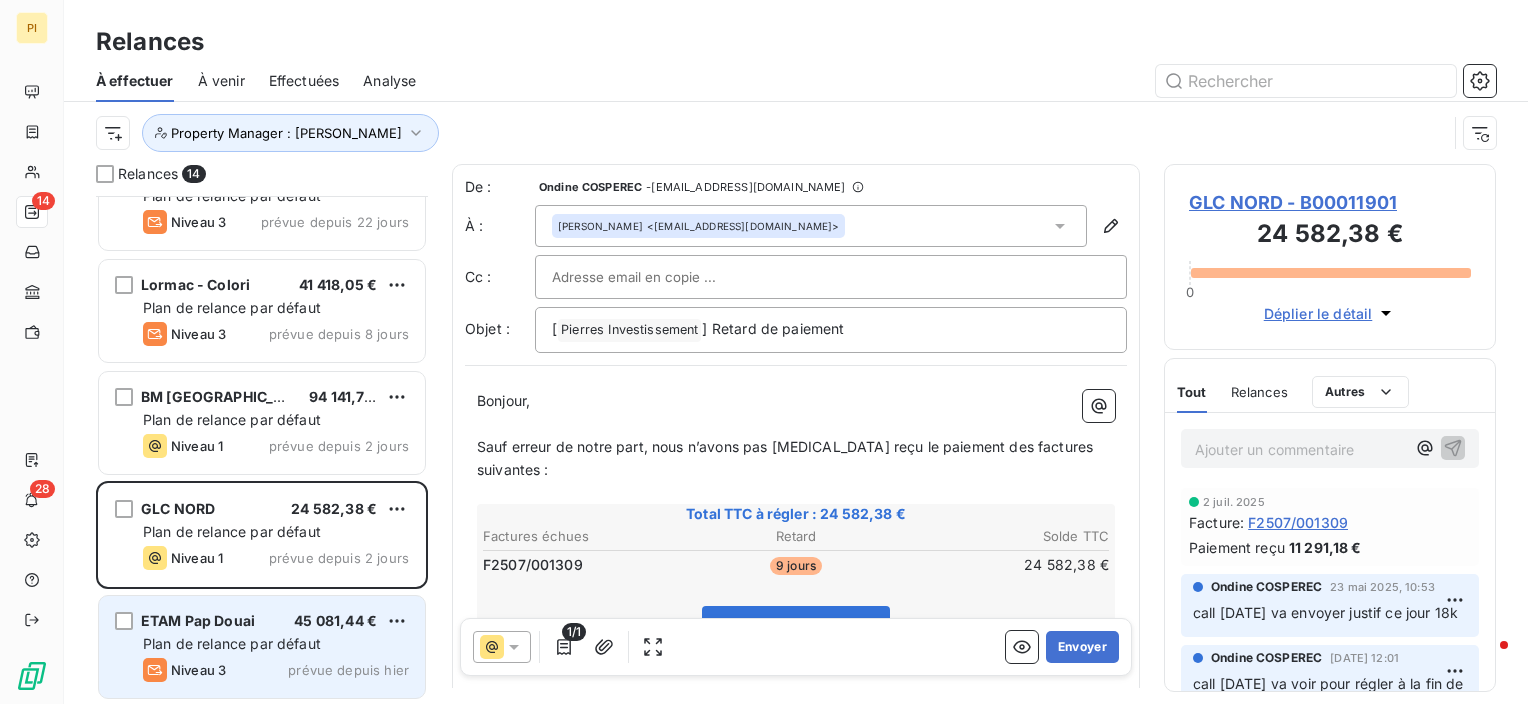 click on "Niveau 3 prévue depuis [DATE]" at bounding box center (276, 670) 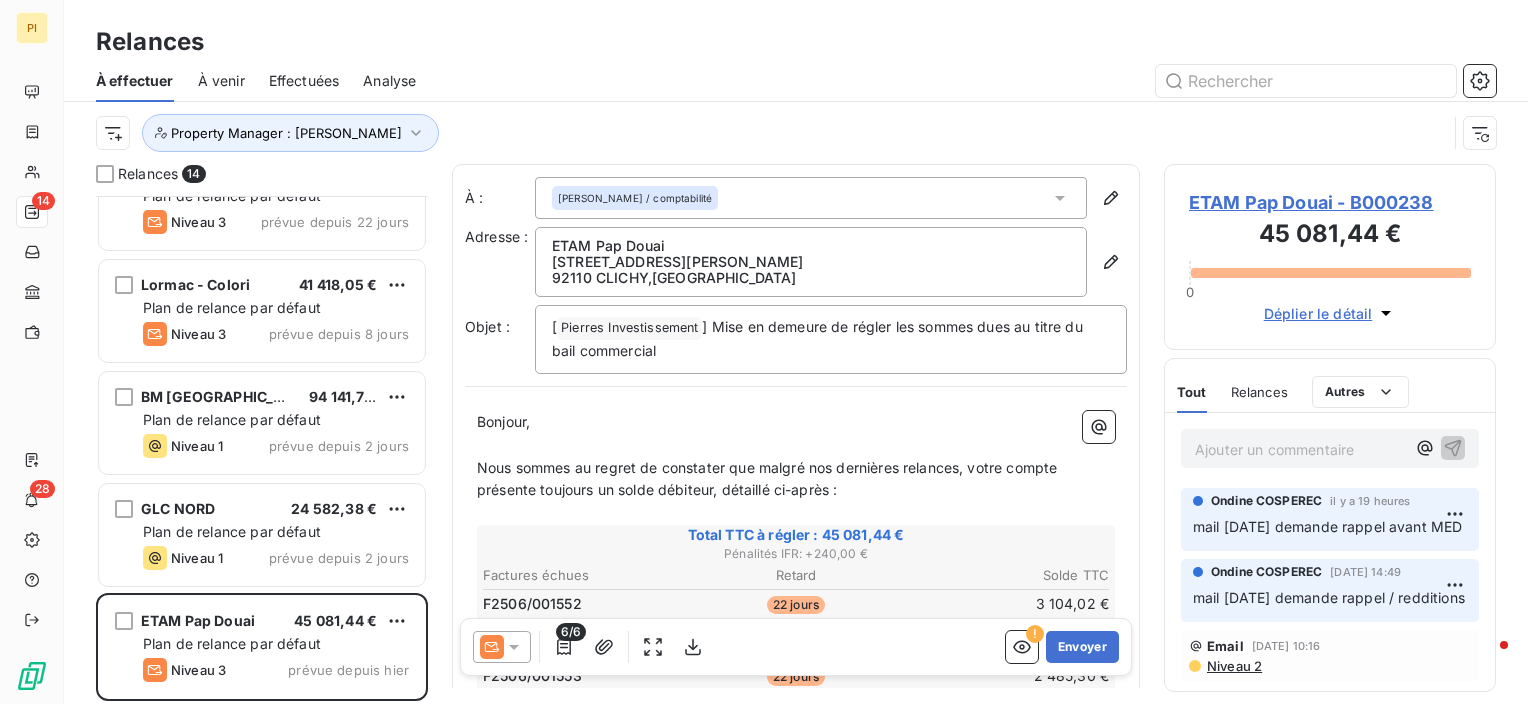 click 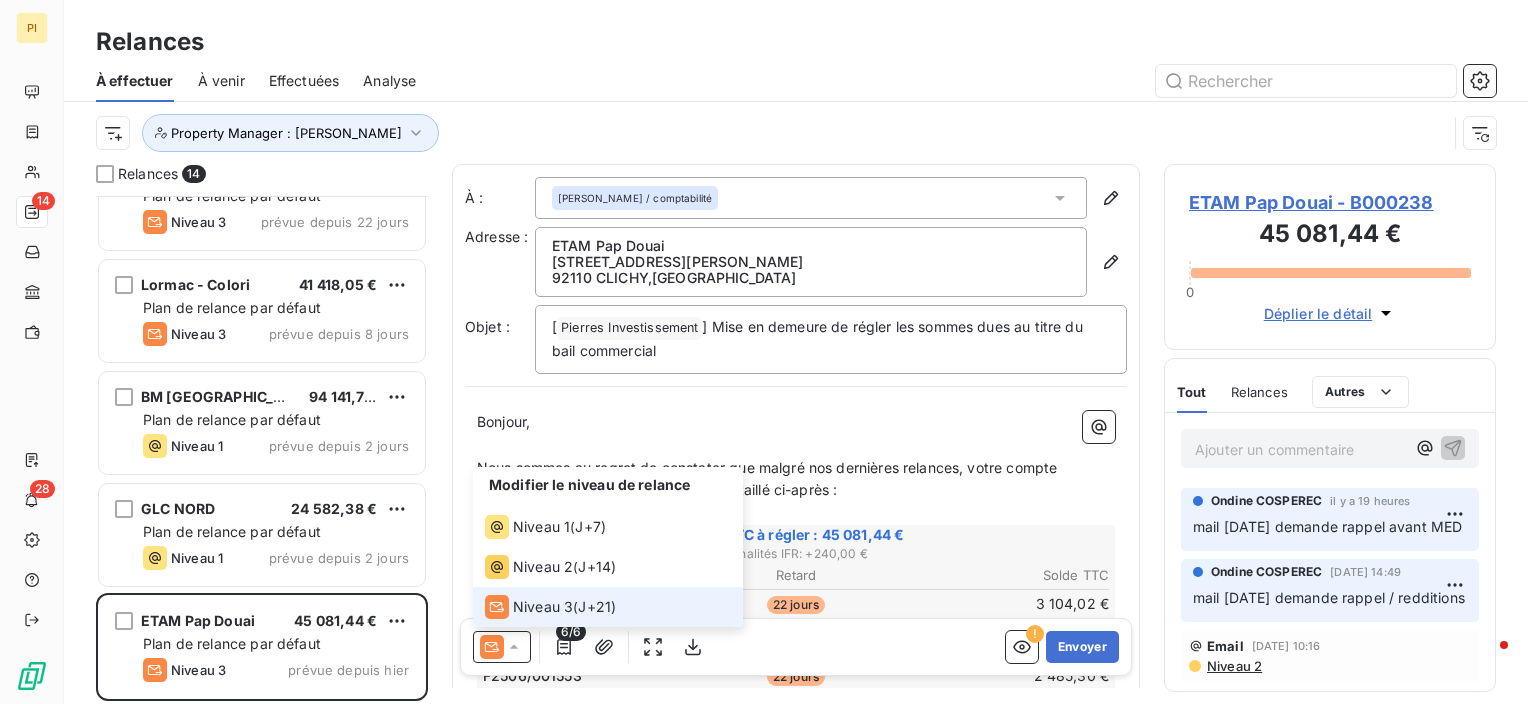 click 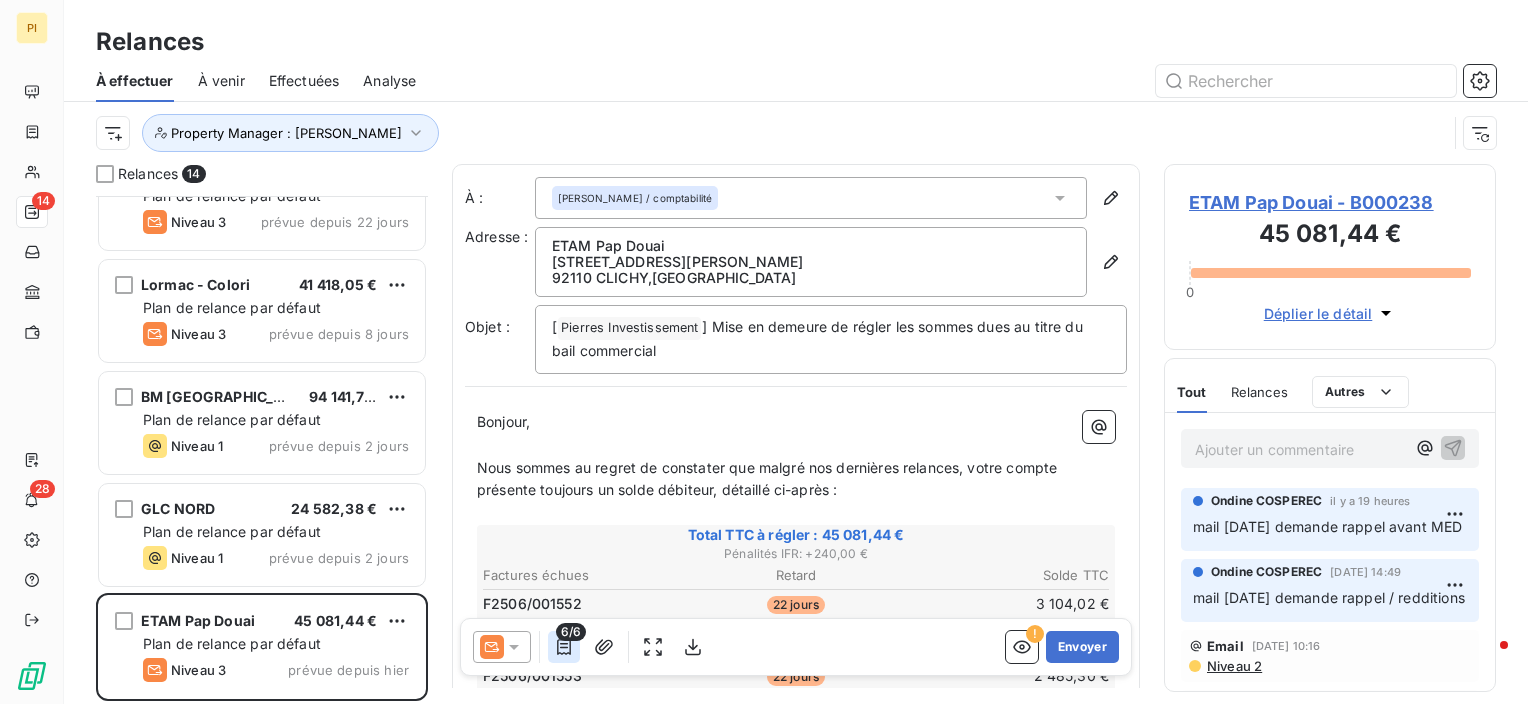 click 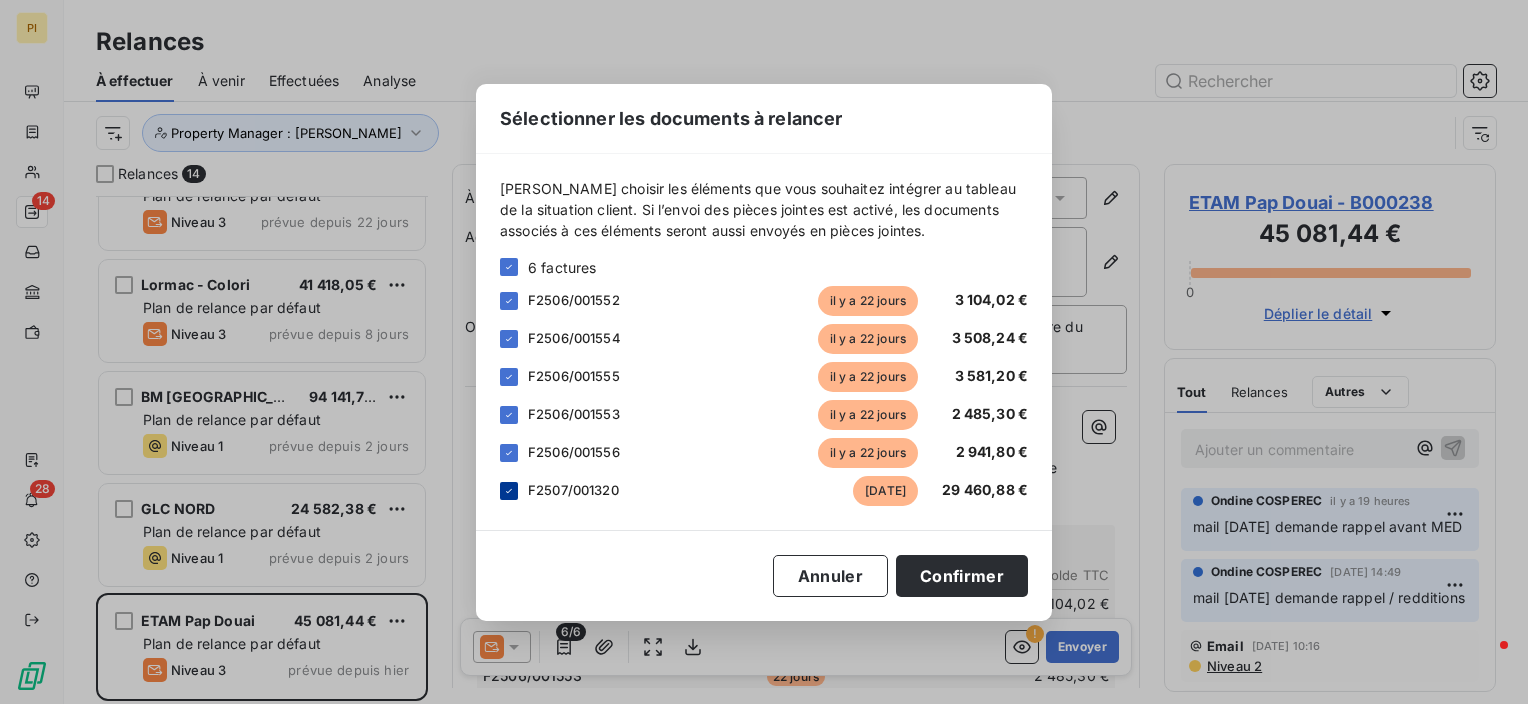 click 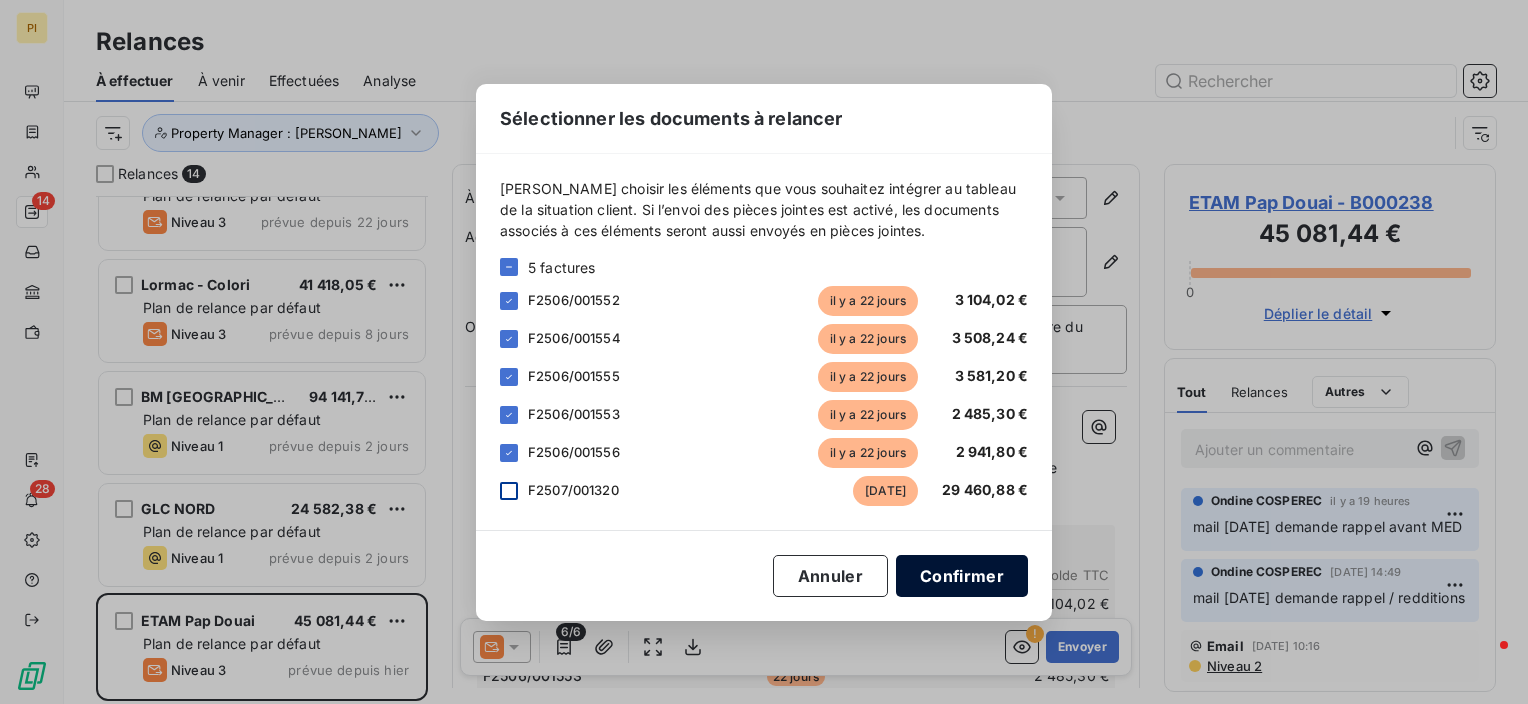click on "Confirmer" at bounding box center [962, 576] 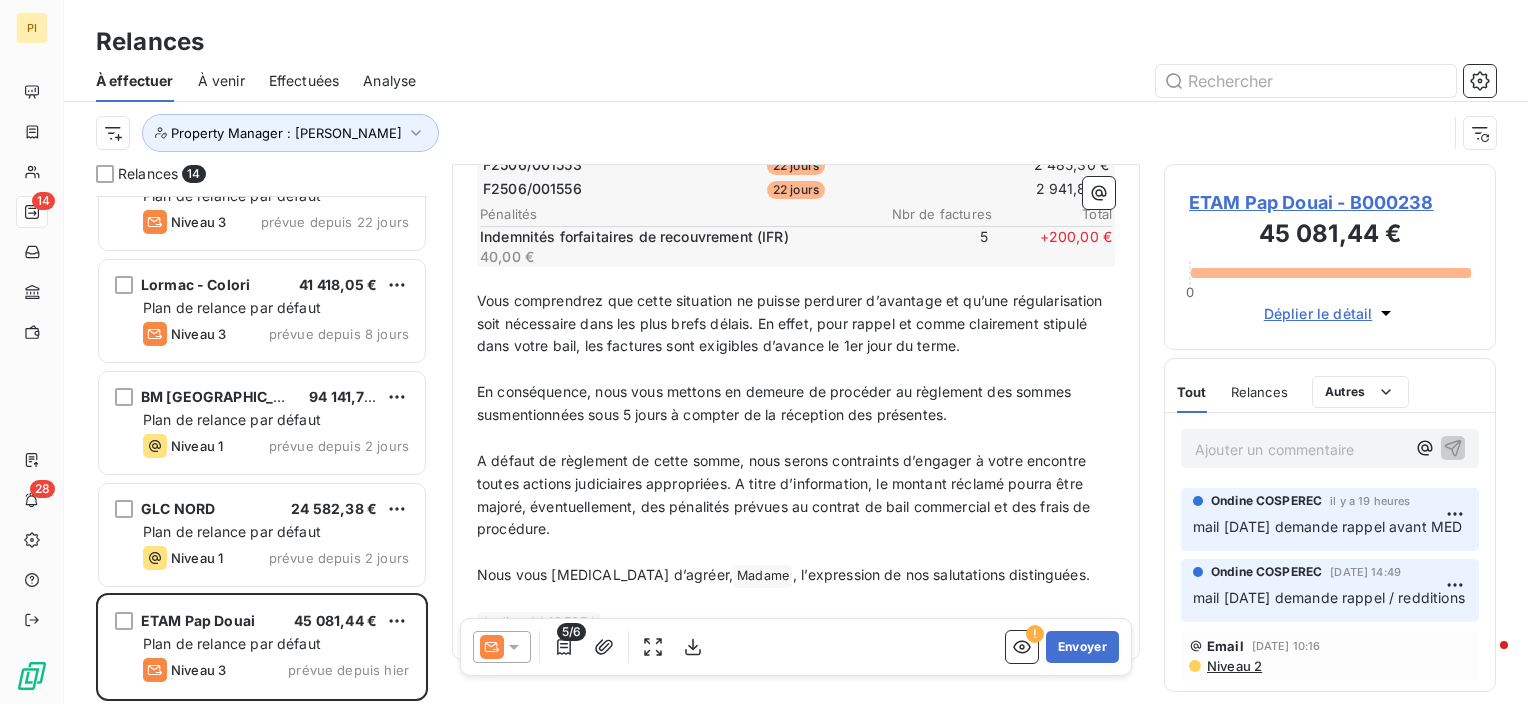 scroll, scrollTop: 558, scrollLeft: 0, axis: vertical 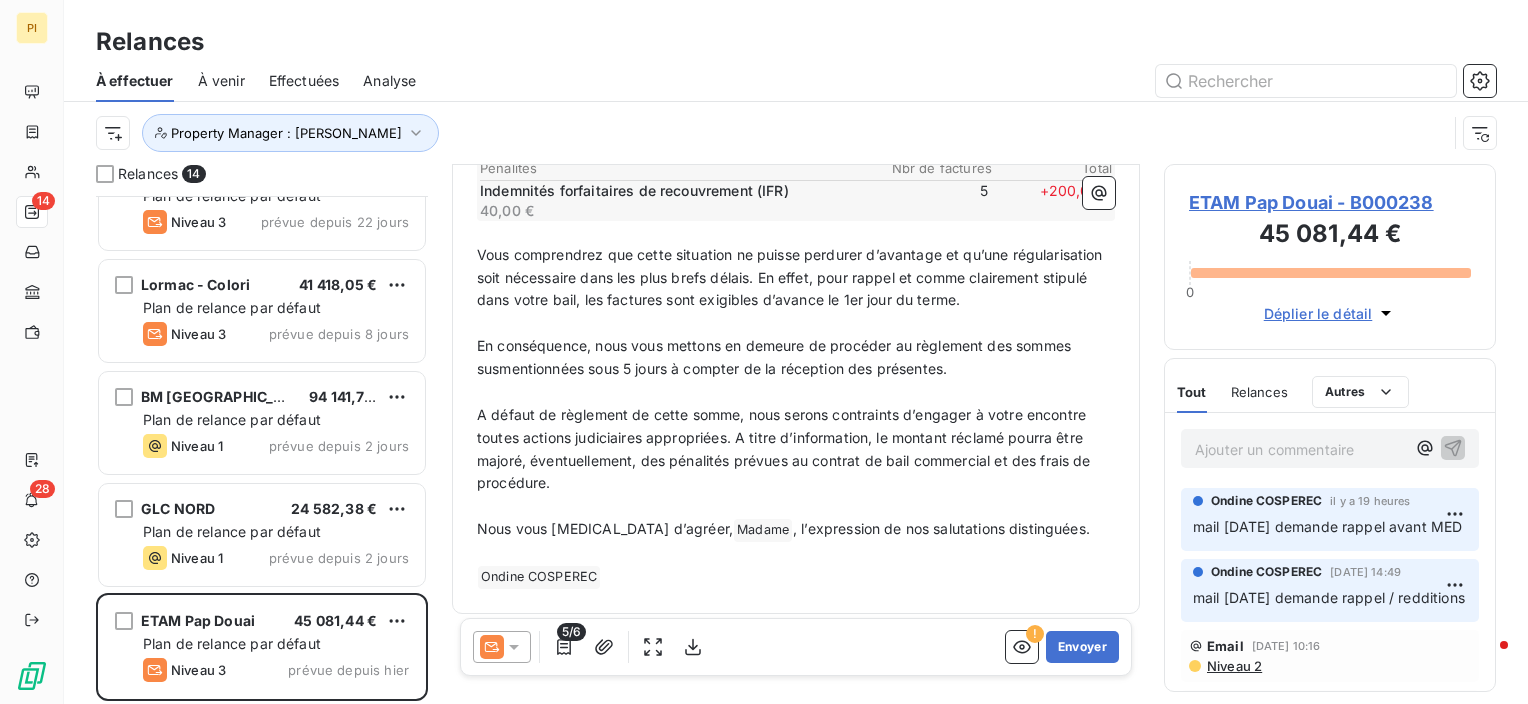 click on "Madame ﻿" at bounding box center (763, 530) 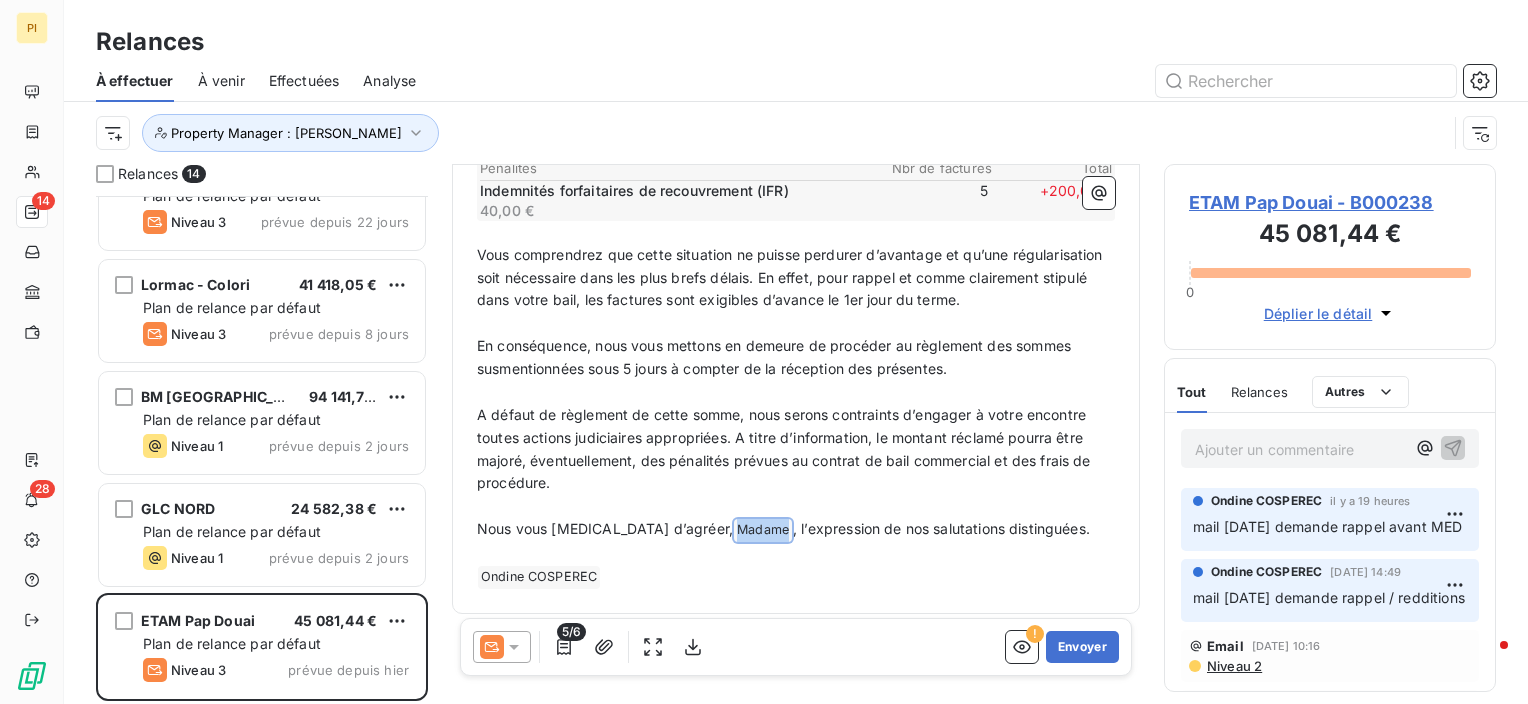 click on "Madame ﻿" at bounding box center (763, 530) 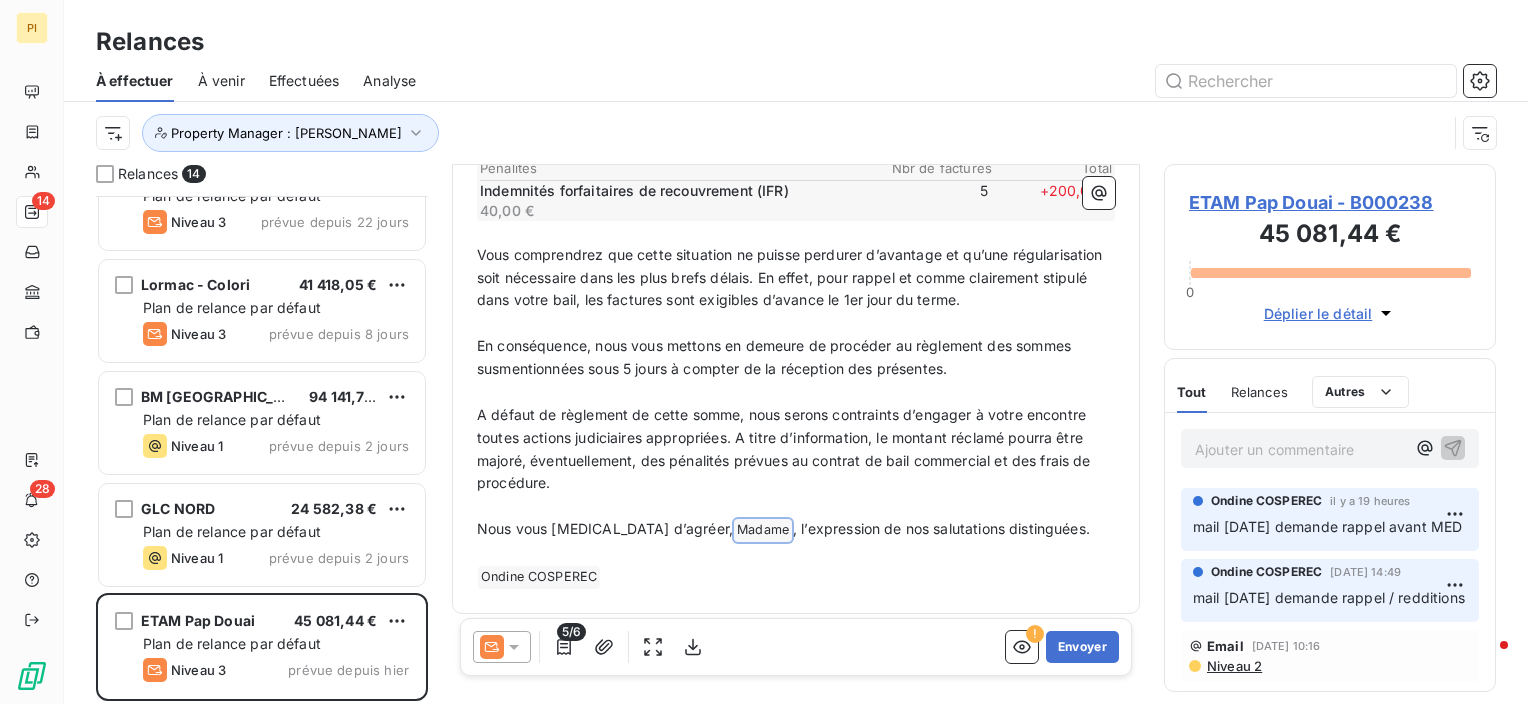 click on "A défaut de règlement de cette somme, nous serons contraints d’engager à votre encontre toutes actions judiciaires appropriées. A titre d’information, le montant réclamé pourra être majoré, éventuellement, des pénalités prévues au contrat de bail commercial et des frais de procédure." at bounding box center (786, 449) 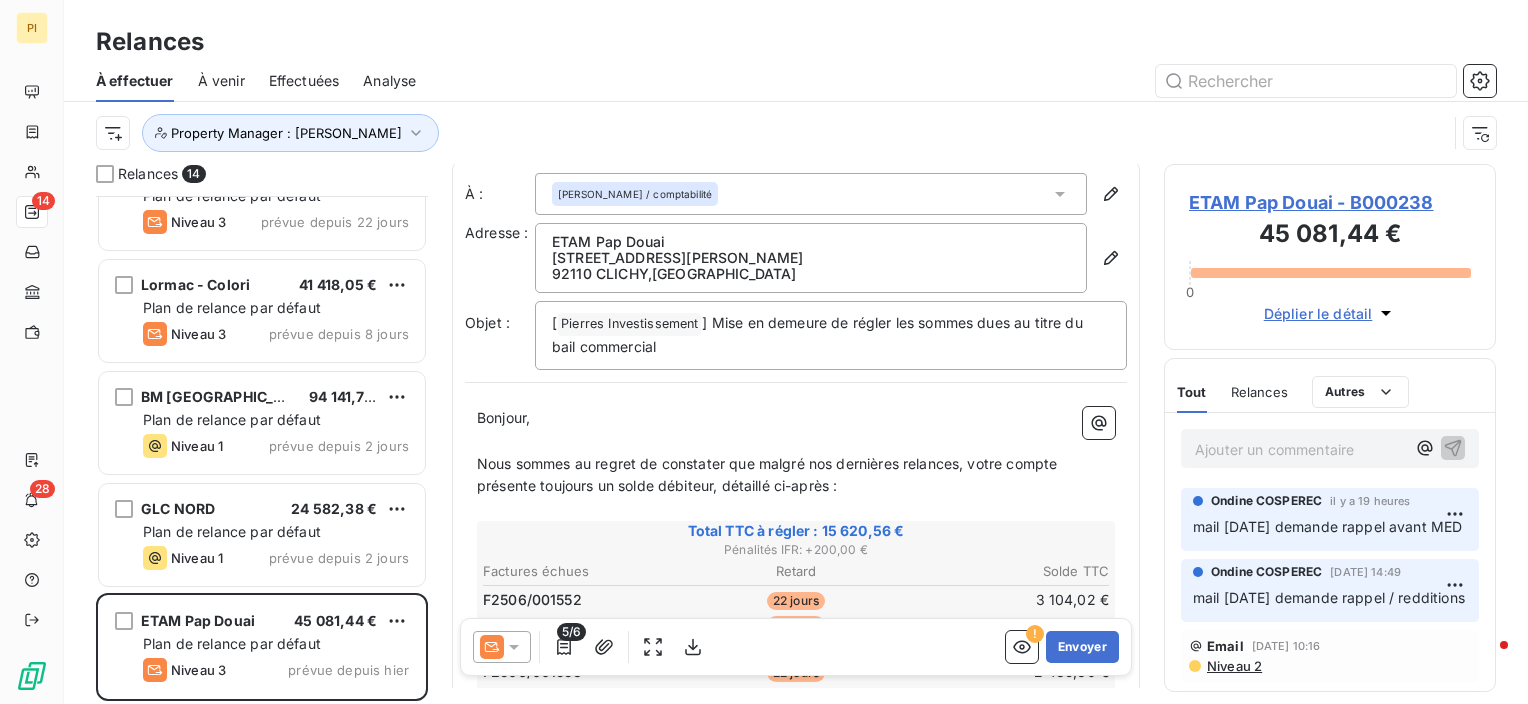 scroll, scrollTop: 0, scrollLeft: 0, axis: both 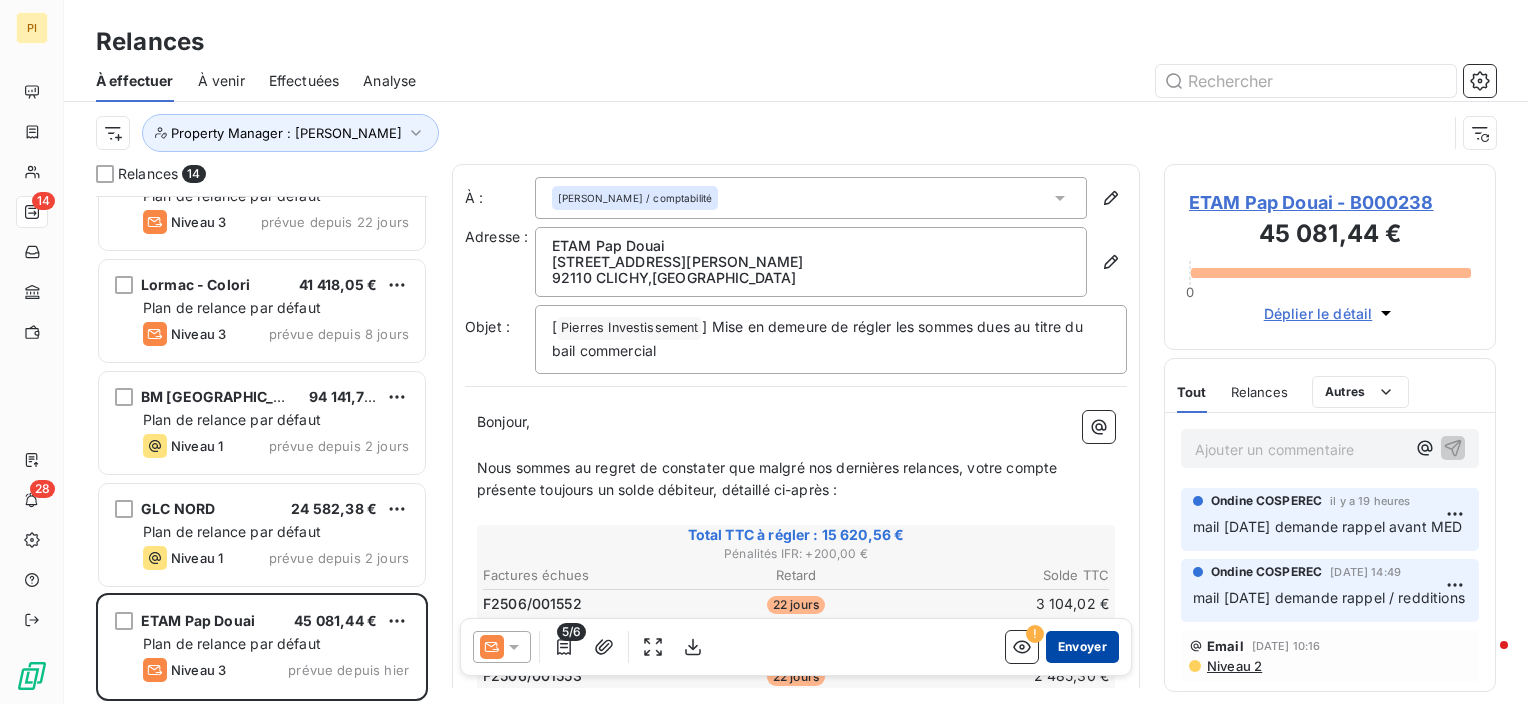 click on "Envoyer" at bounding box center (1082, 647) 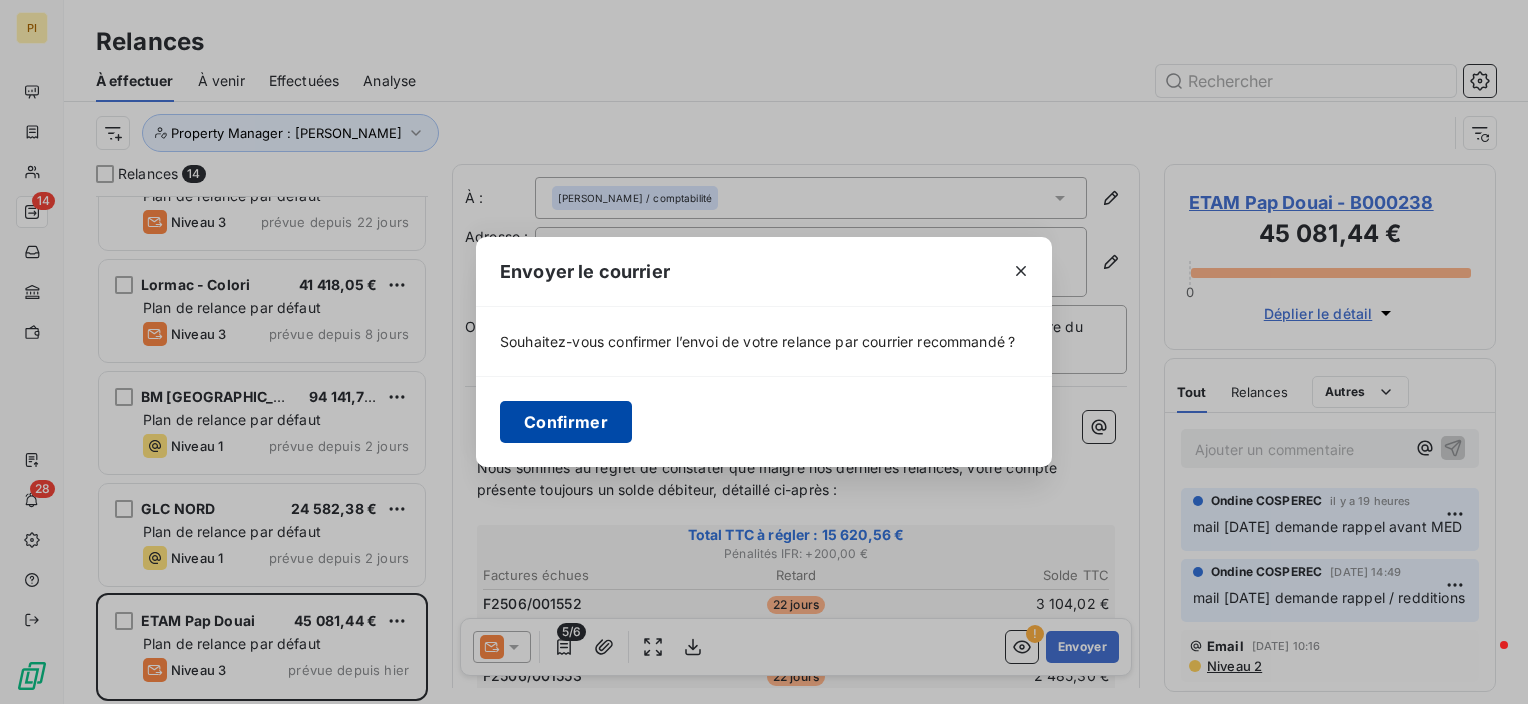click on "Confirmer" at bounding box center [566, 422] 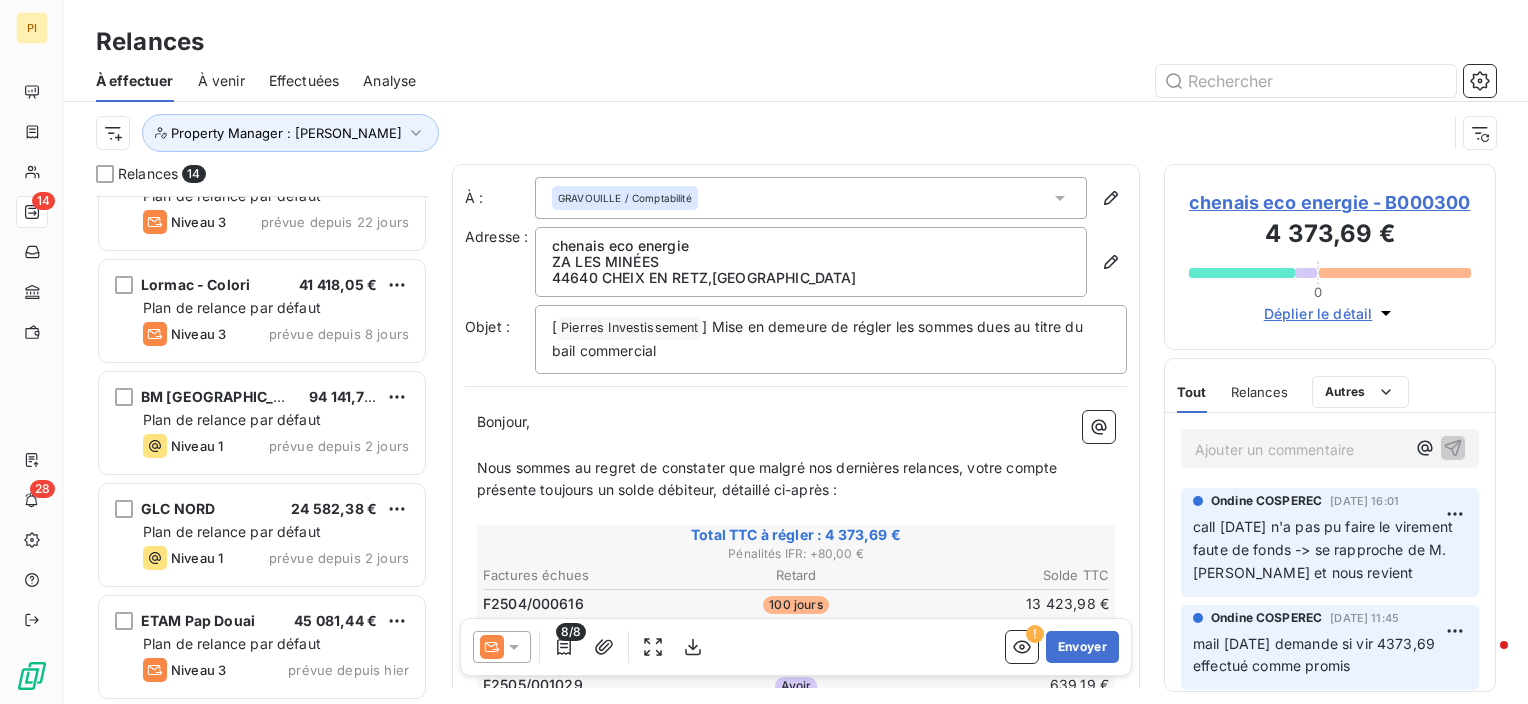 scroll, scrollTop: 948, scrollLeft: 0, axis: vertical 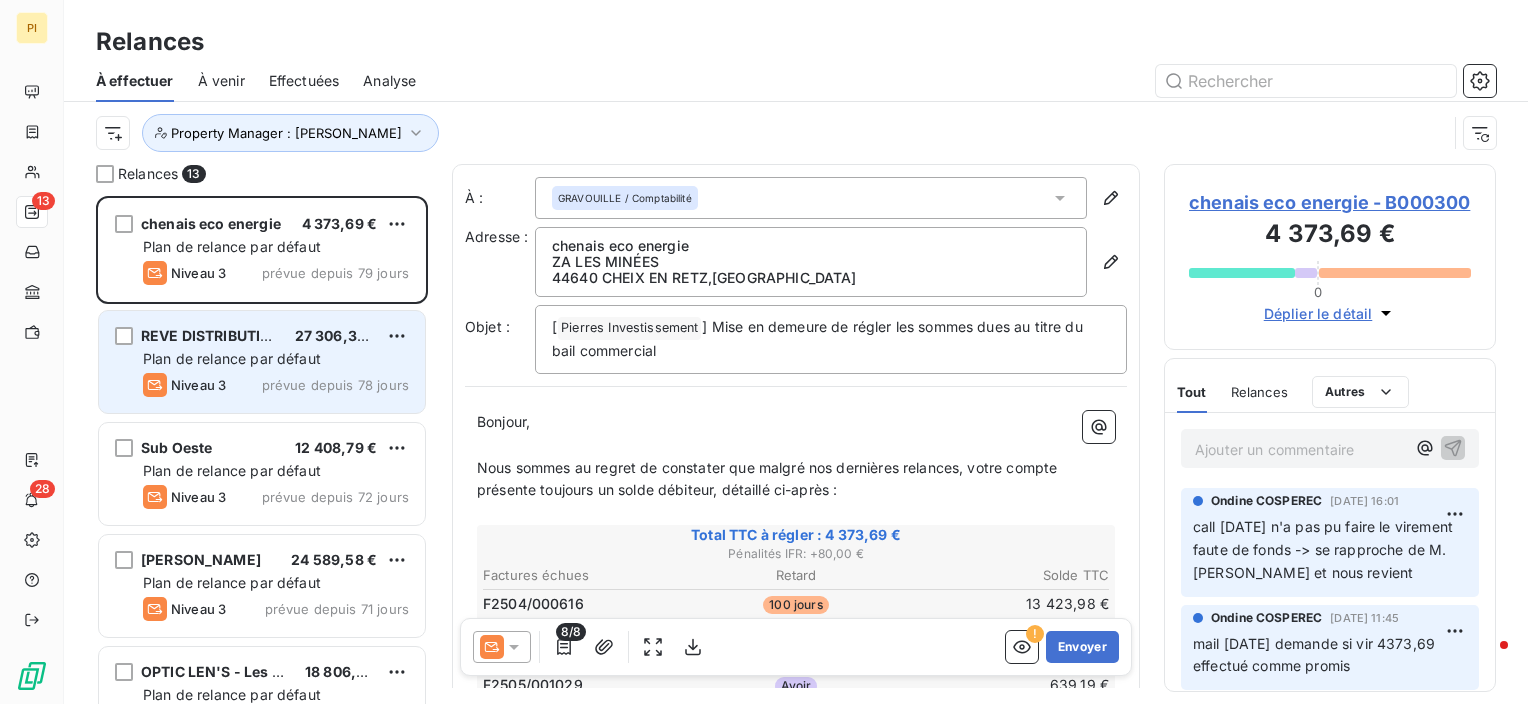 click on "Niveau 3 prévue depuis 78 jours" at bounding box center [276, 385] 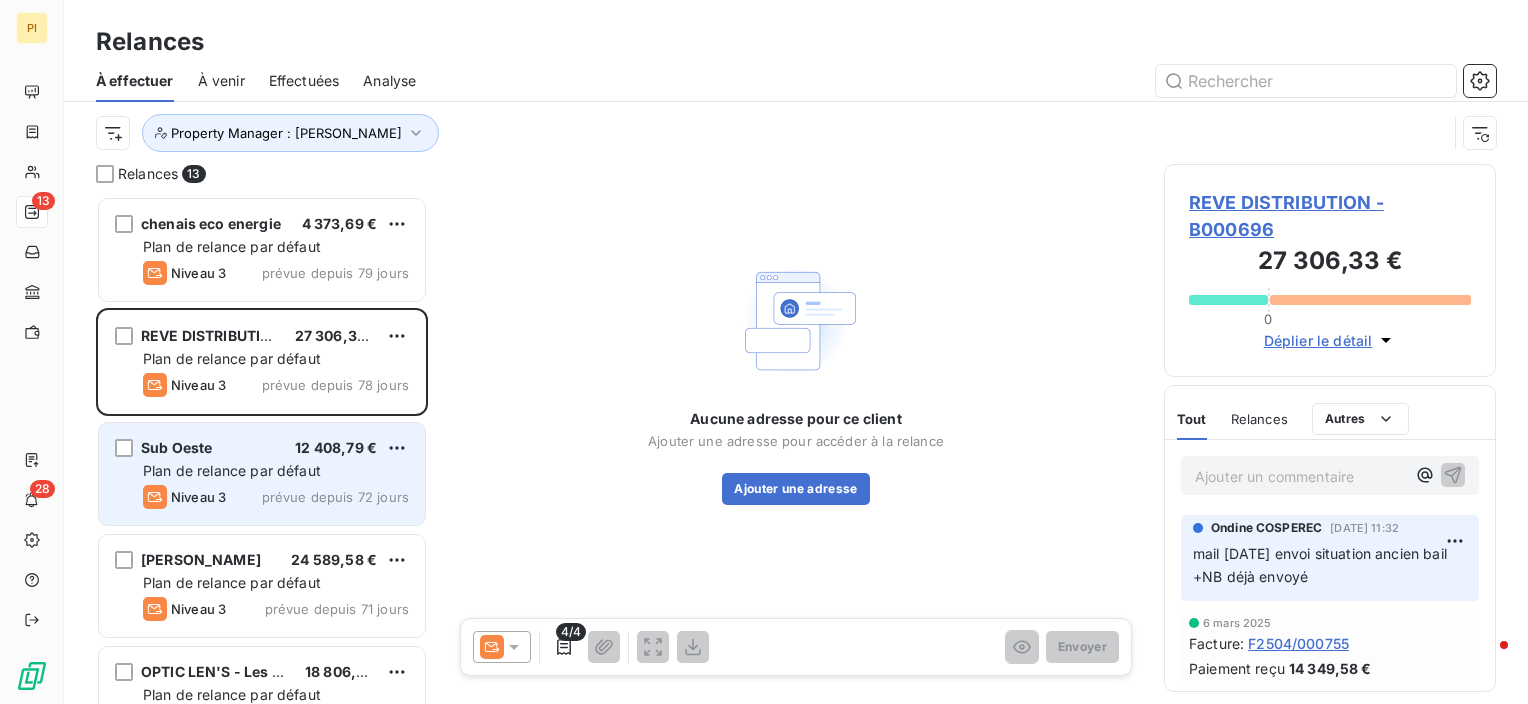 click on "Plan de relance par défaut" at bounding box center [232, 470] 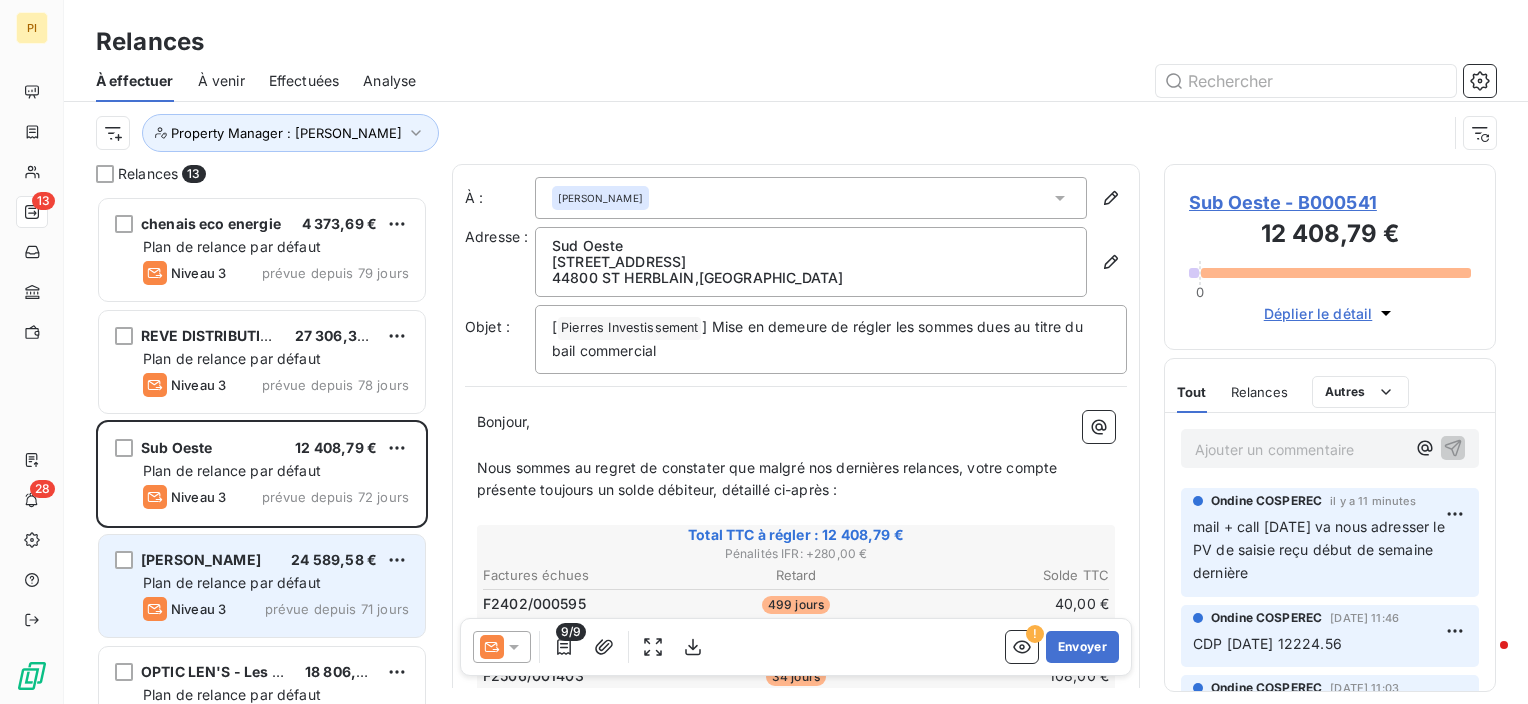 click on "[PERSON_NAME] 24 589,58 €" at bounding box center (276, 560) 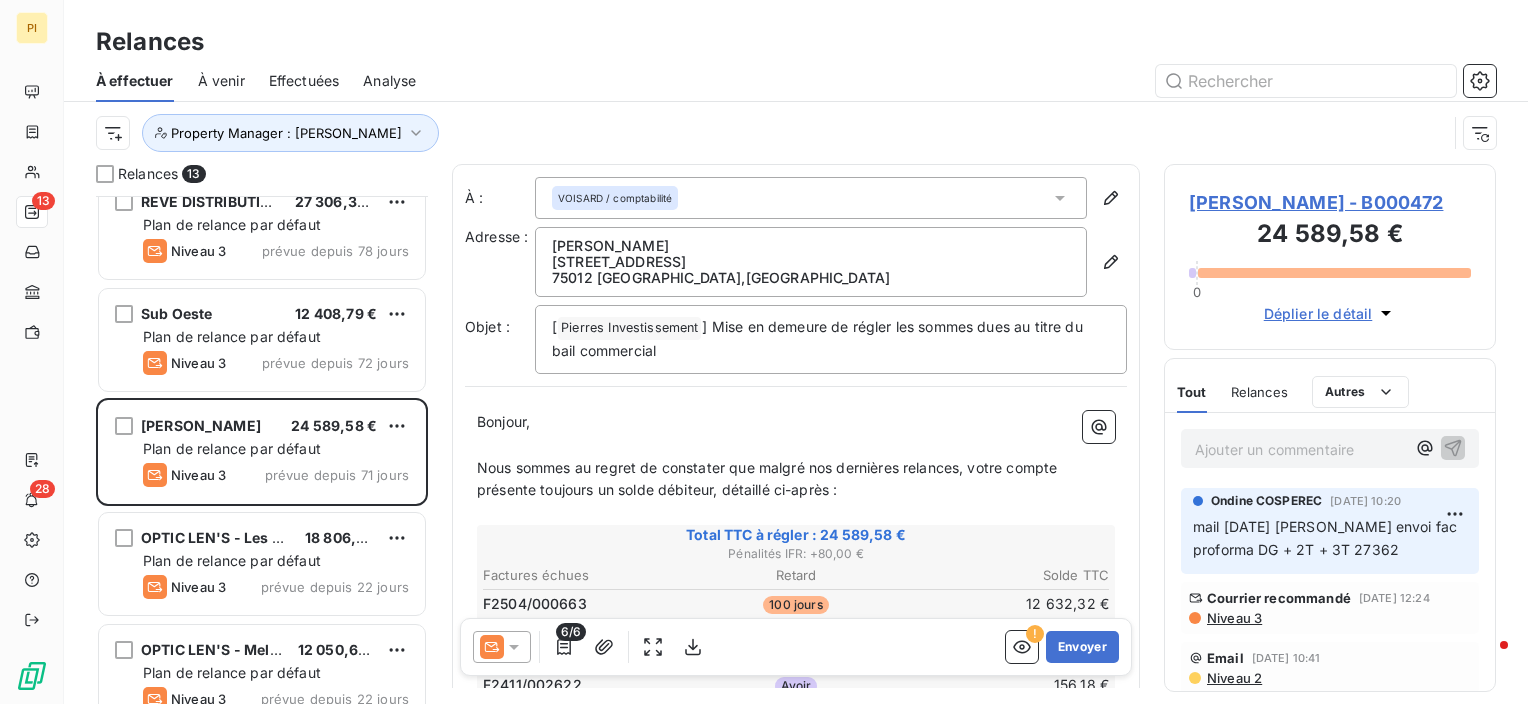scroll, scrollTop: 200, scrollLeft: 0, axis: vertical 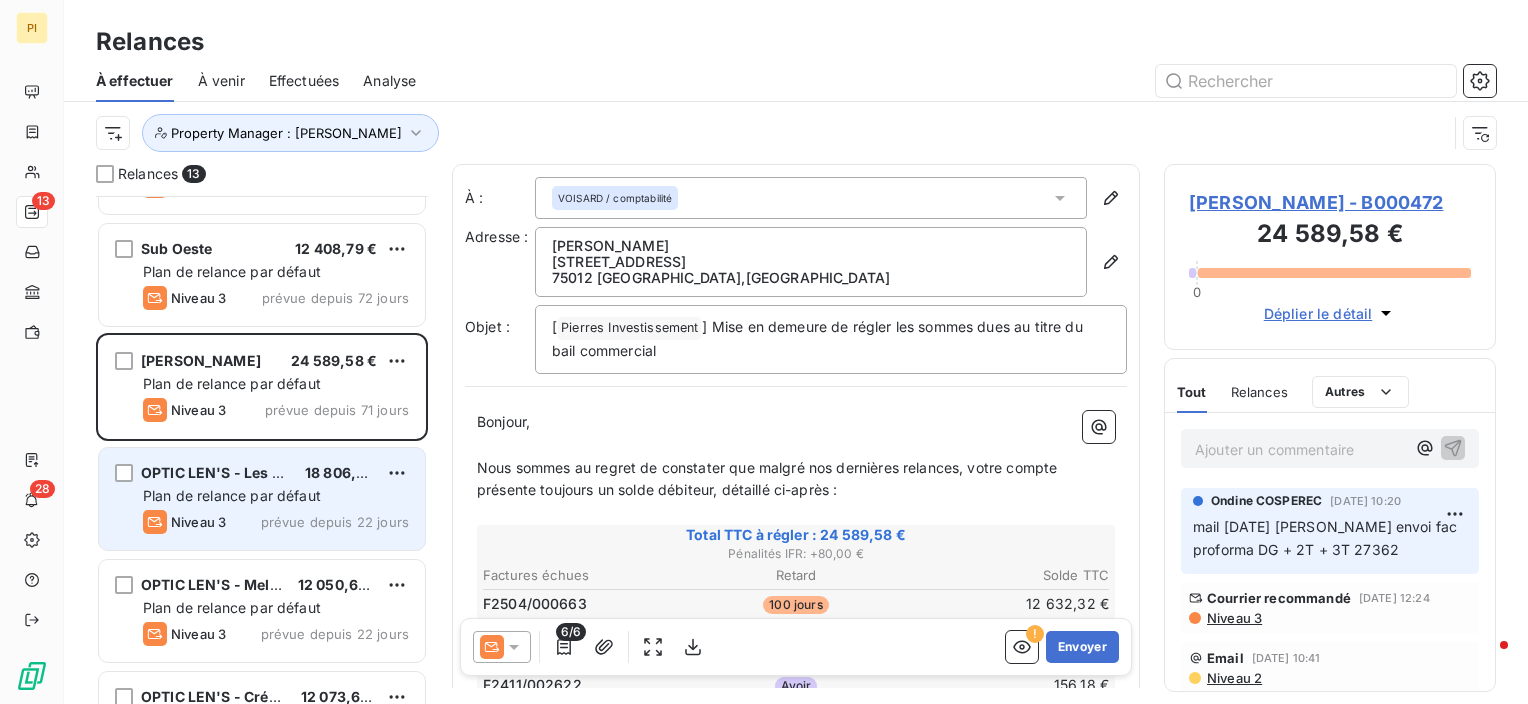 click on "Niveau 3 prévue depuis 22 jours" at bounding box center [276, 522] 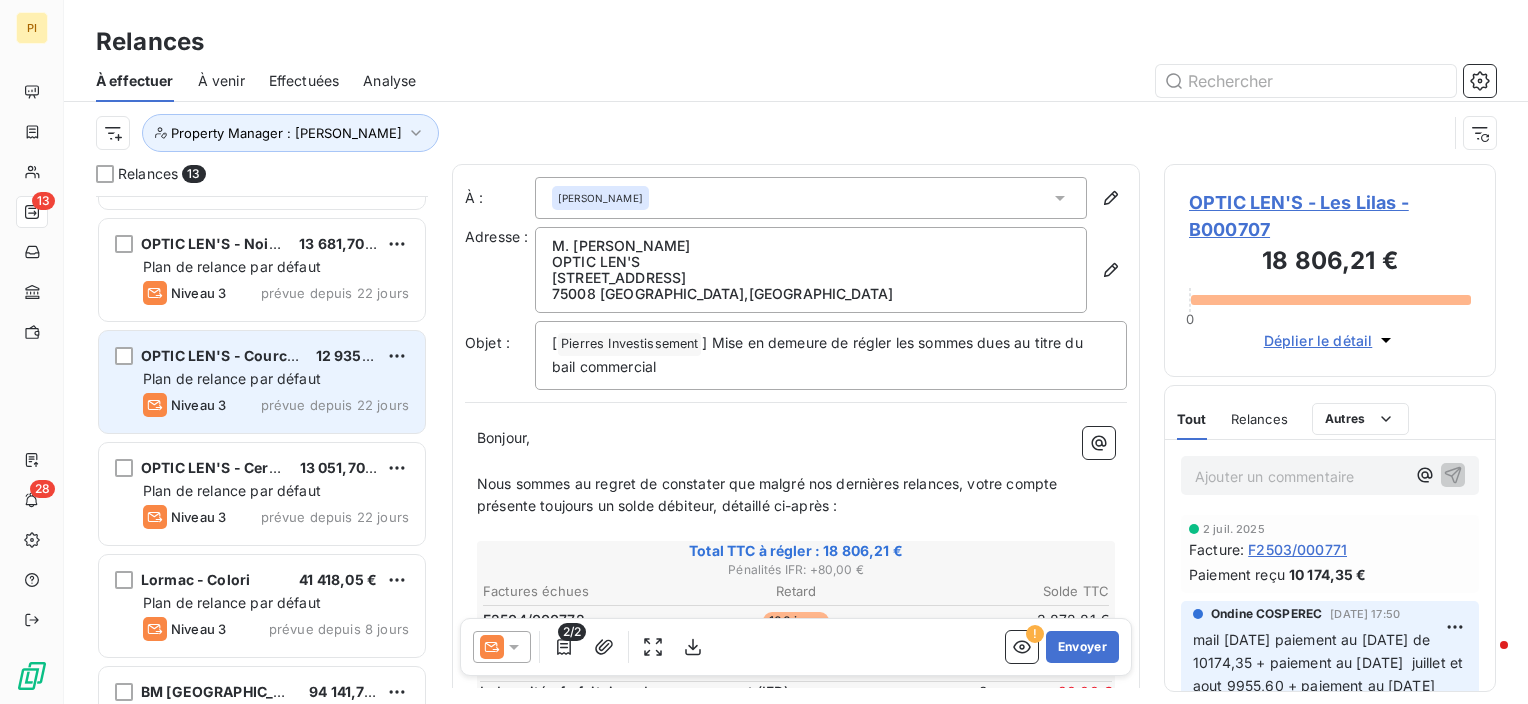 scroll, scrollTop: 800, scrollLeft: 0, axis: vertical 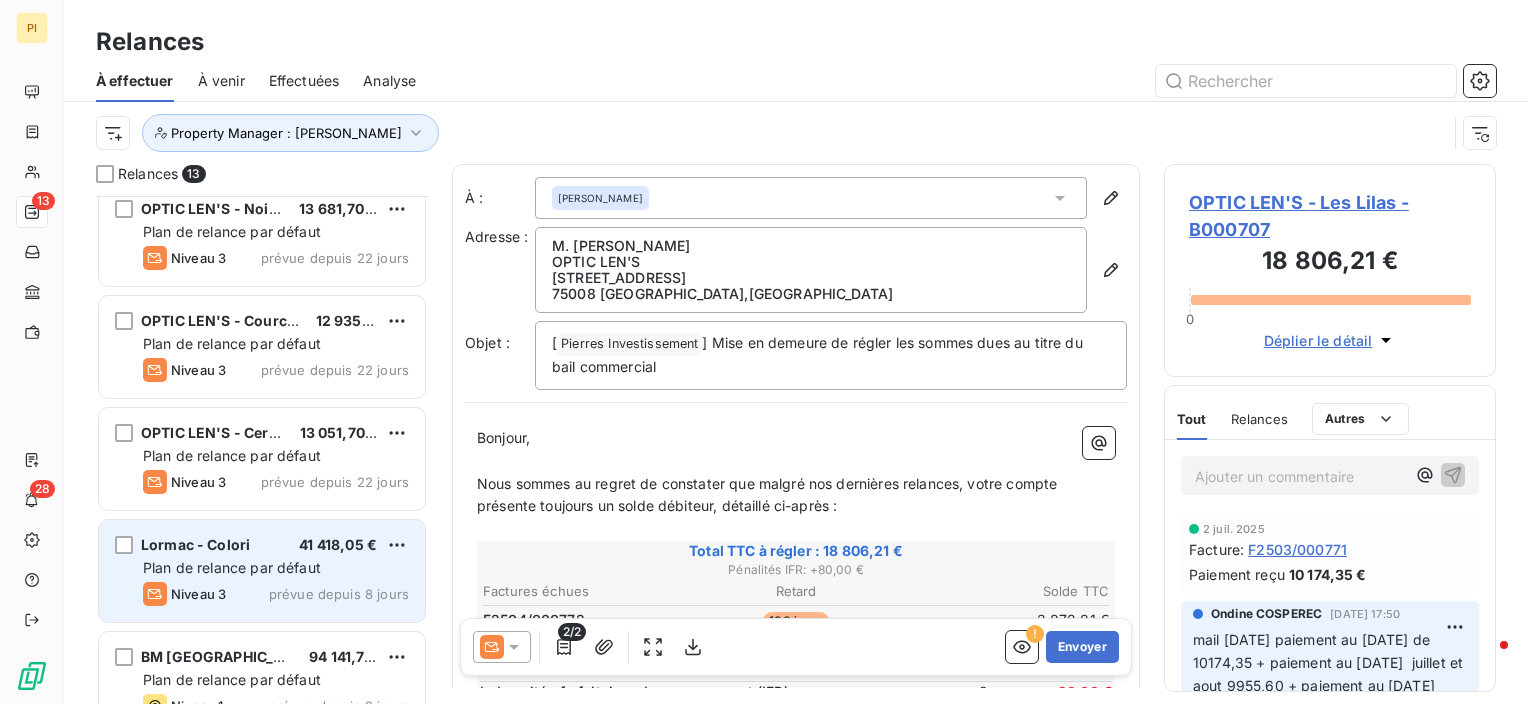 click on "Lormac - Colori 41 418,05 € Plan de relance par défaut Niveau 3 prévue depuis 8 jours" at bounding box center (262, 571) 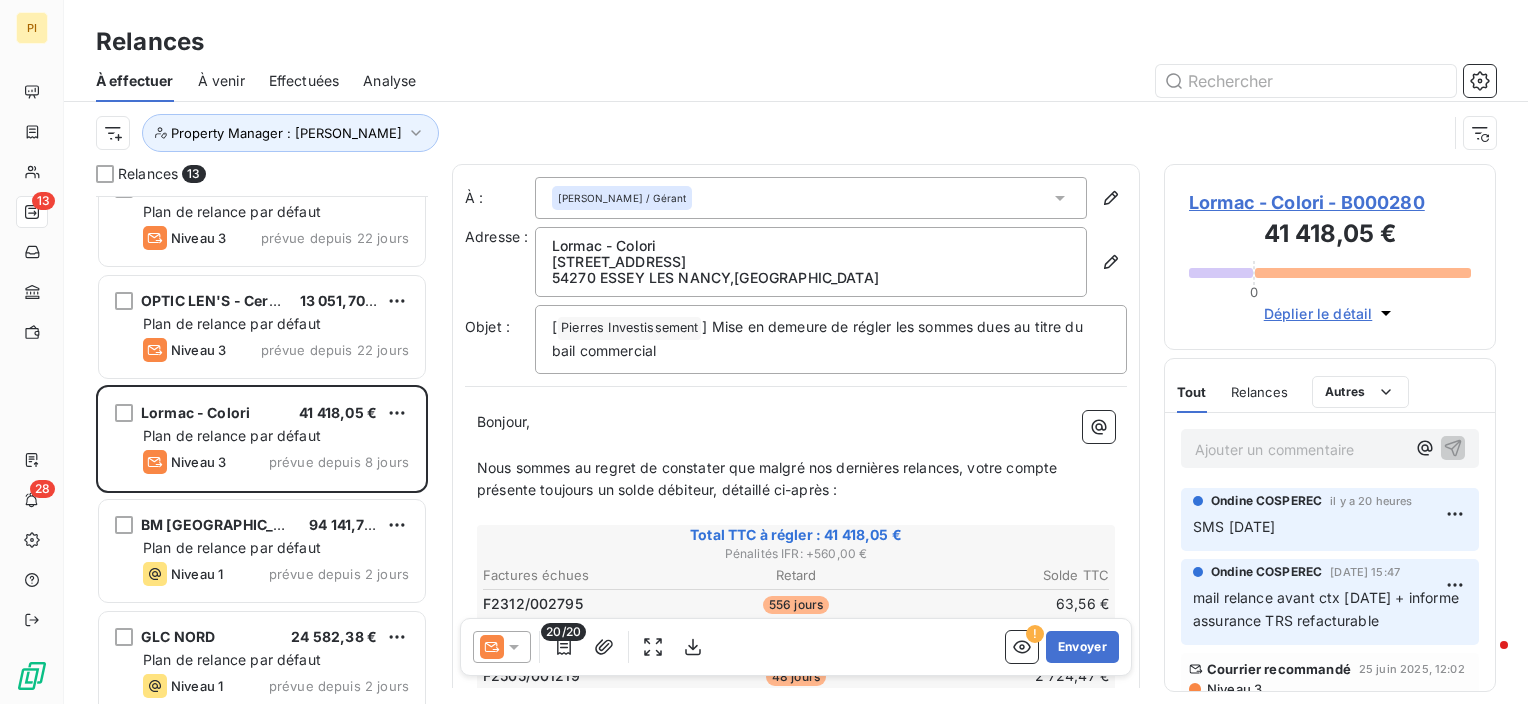 scroll, scrollTop: 948, scrollLeft: 0, axis: vertical 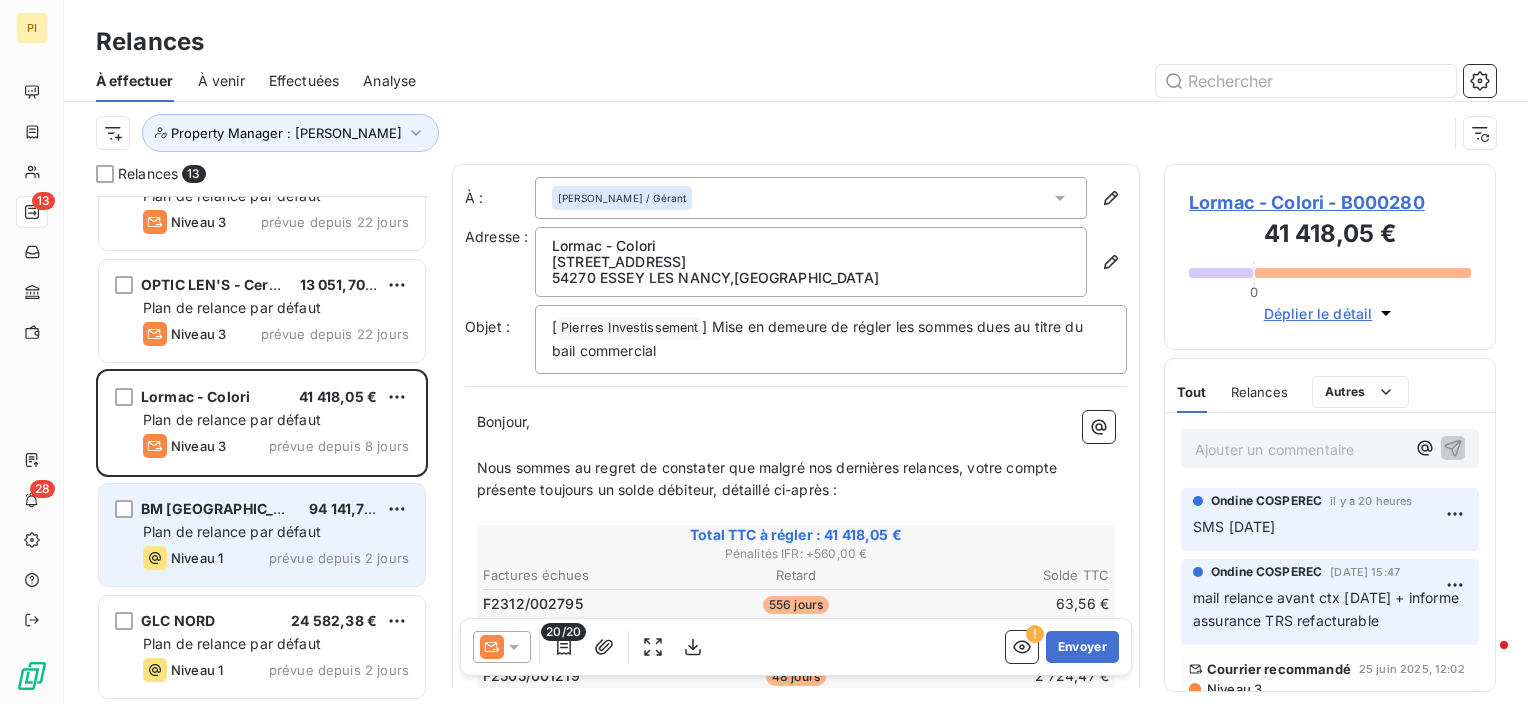 click on "Niveau 1 prévue depuis 2 jours" at bounding box center [276, 558] 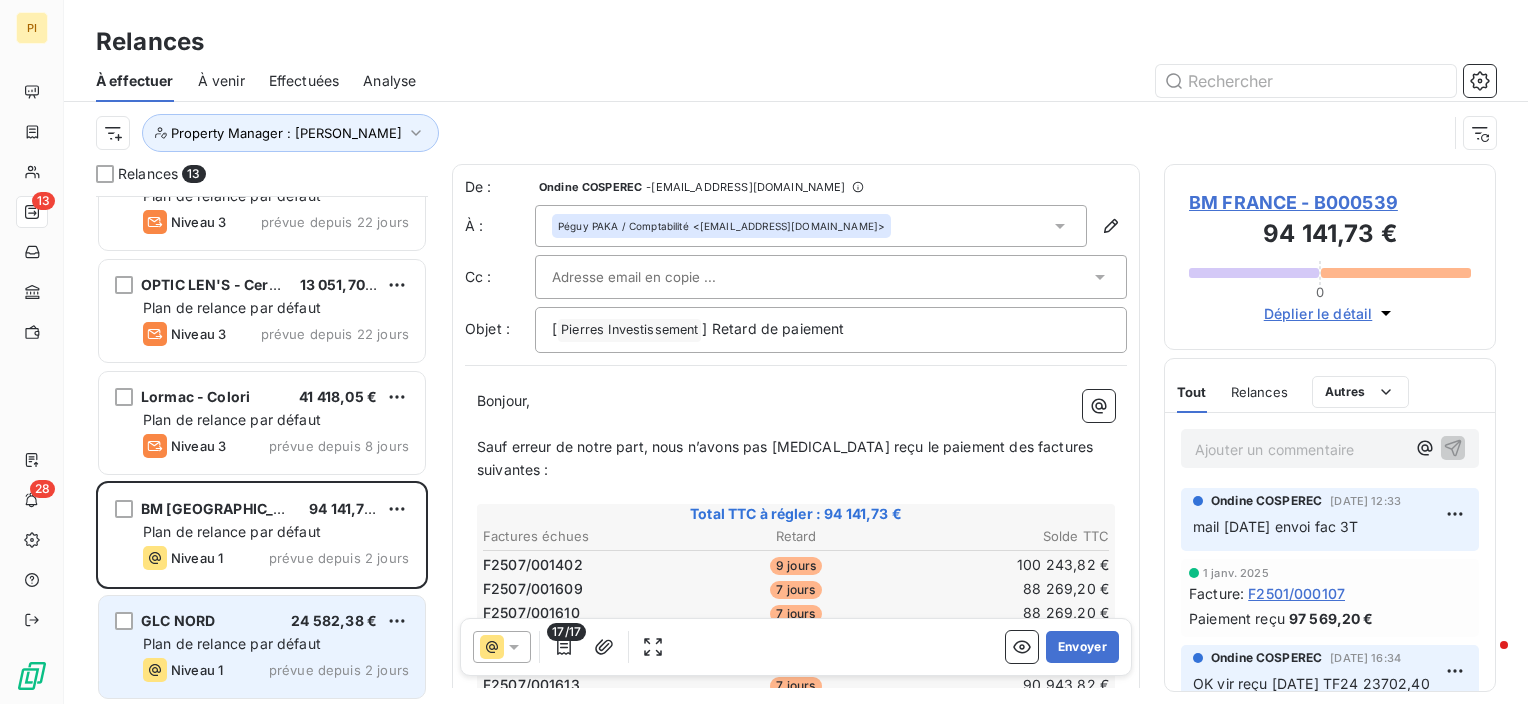 click on "Niveau 1 prévue depuis 2 jours" at bounding box center (276, 670) 